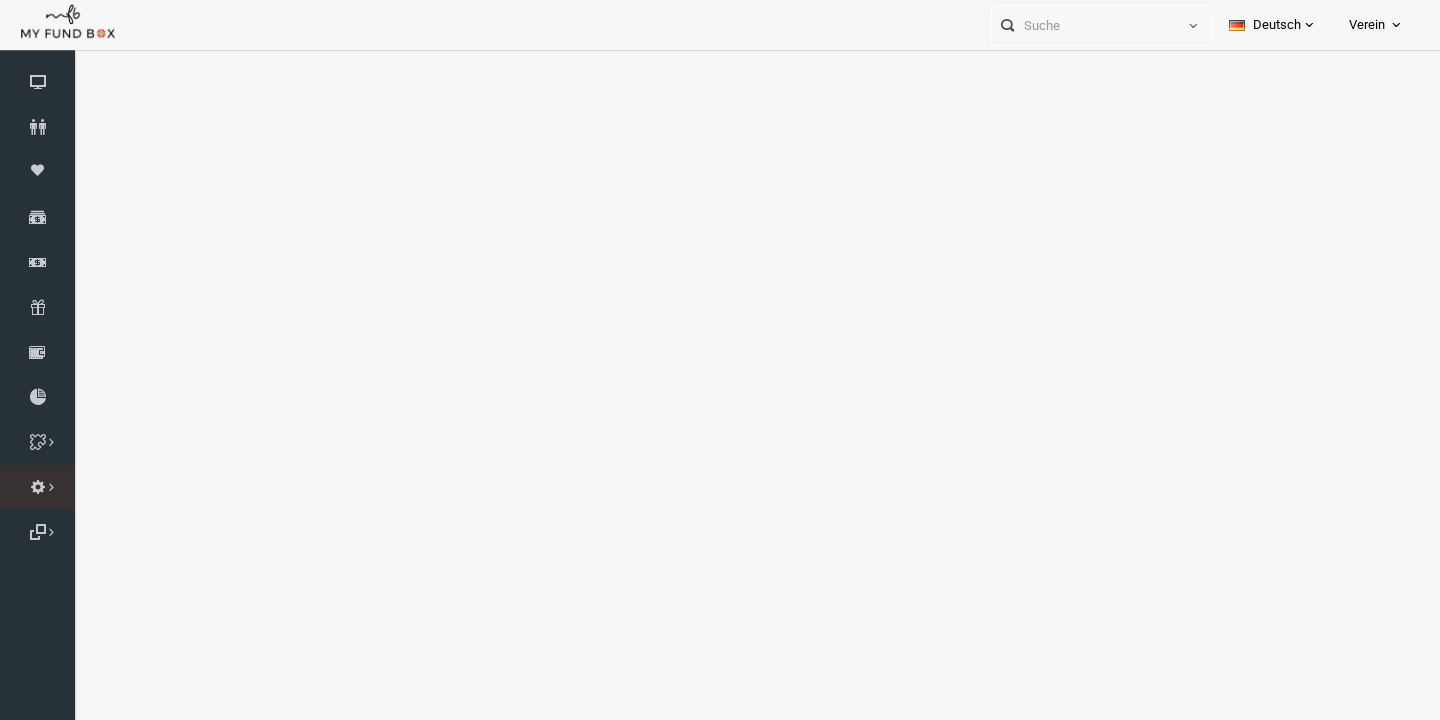 scroll, scrollTop: 0, scrollLeft: 0, axis: both 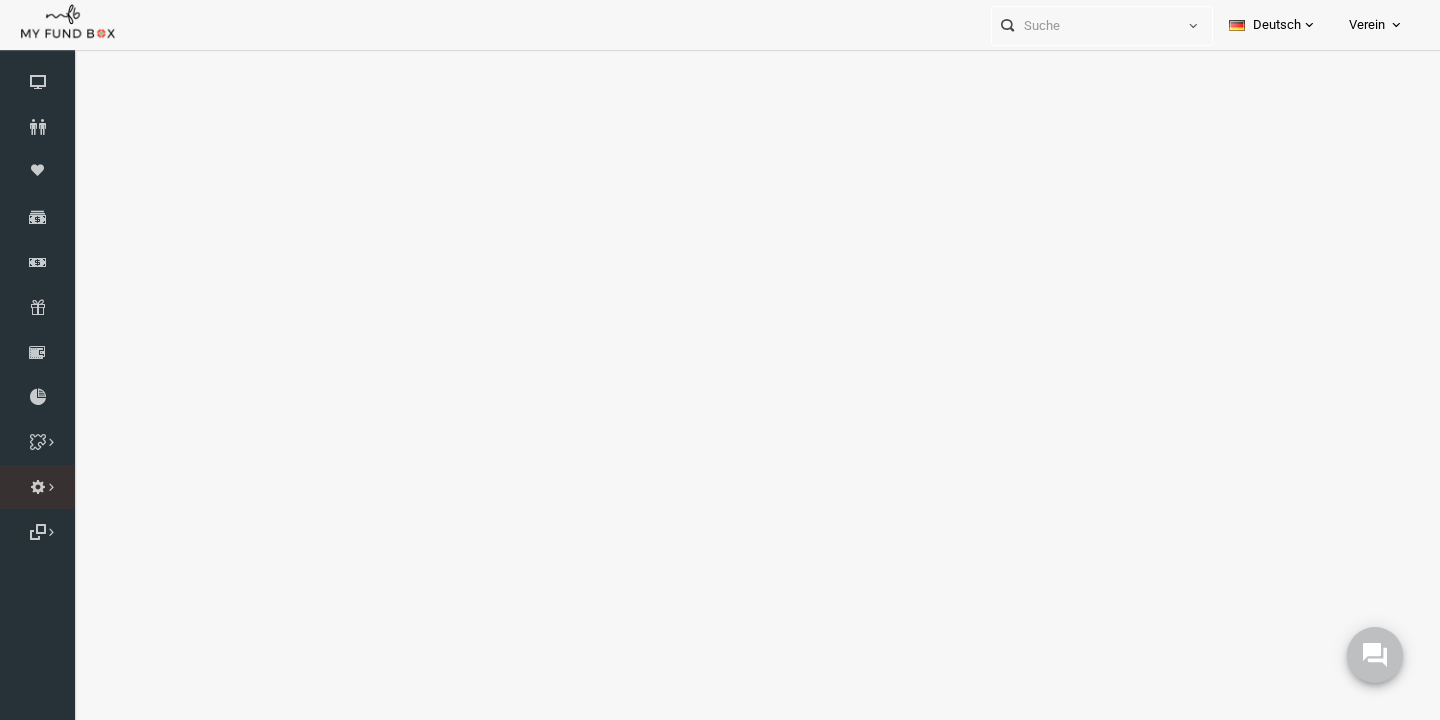 select on "100" 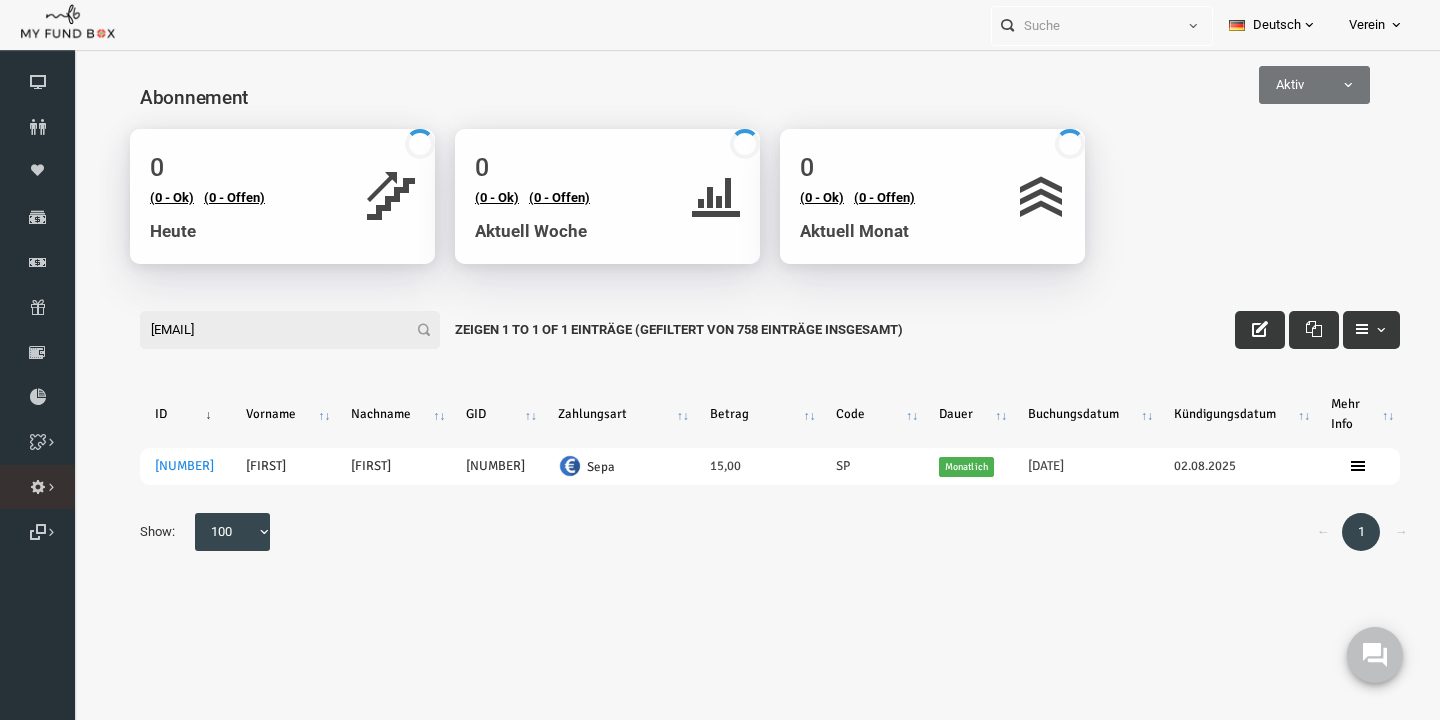 scroll, scrollTop: 0, scrollLeft: 0, axis: both 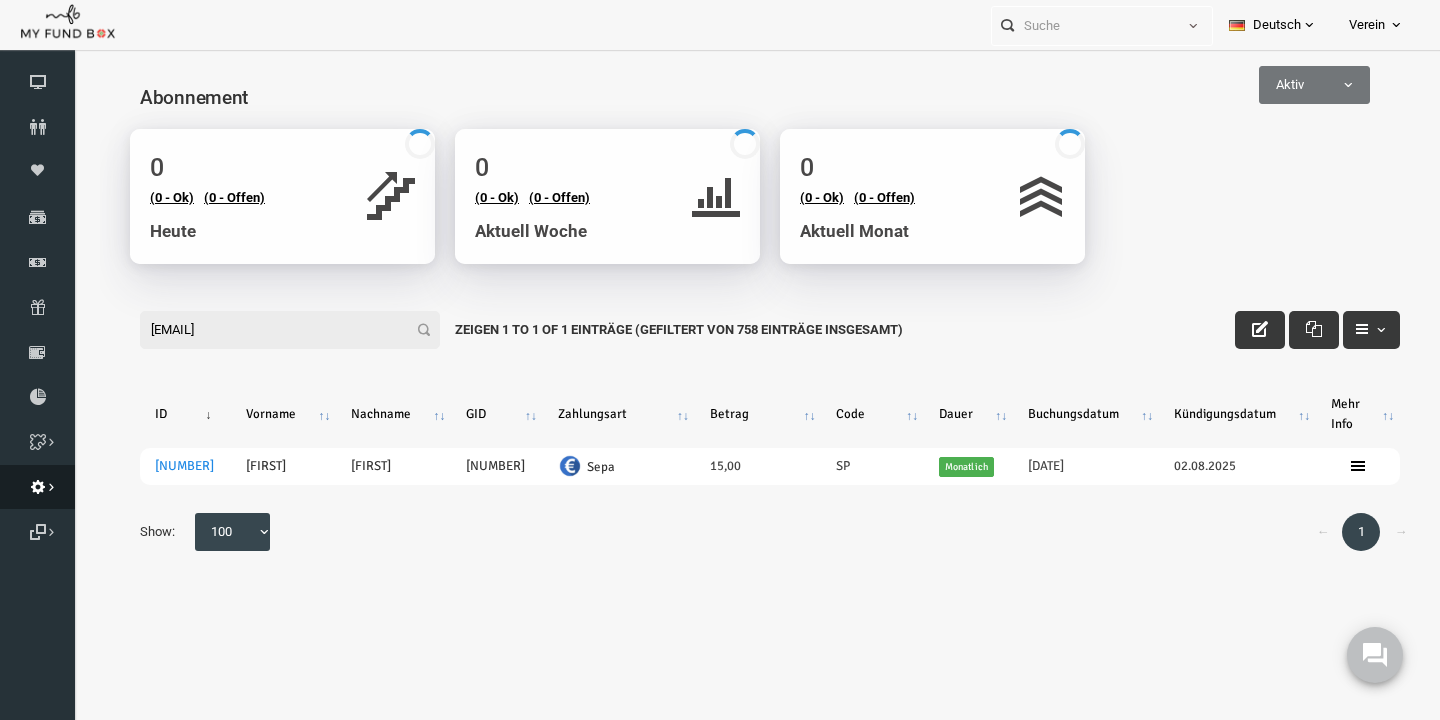 click on "Einstellungen" at bounding box center [37, 487] 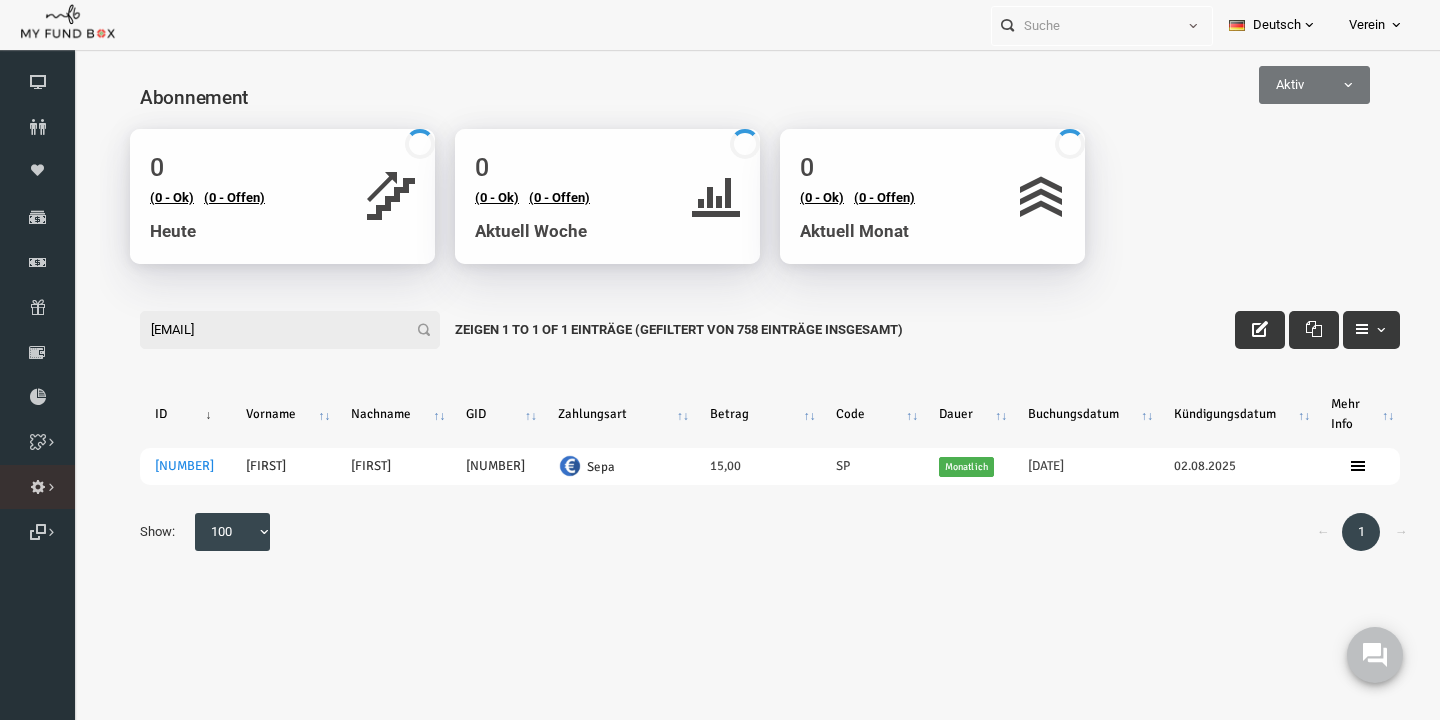 click on "Importieren" at bounding box center [0, 0] 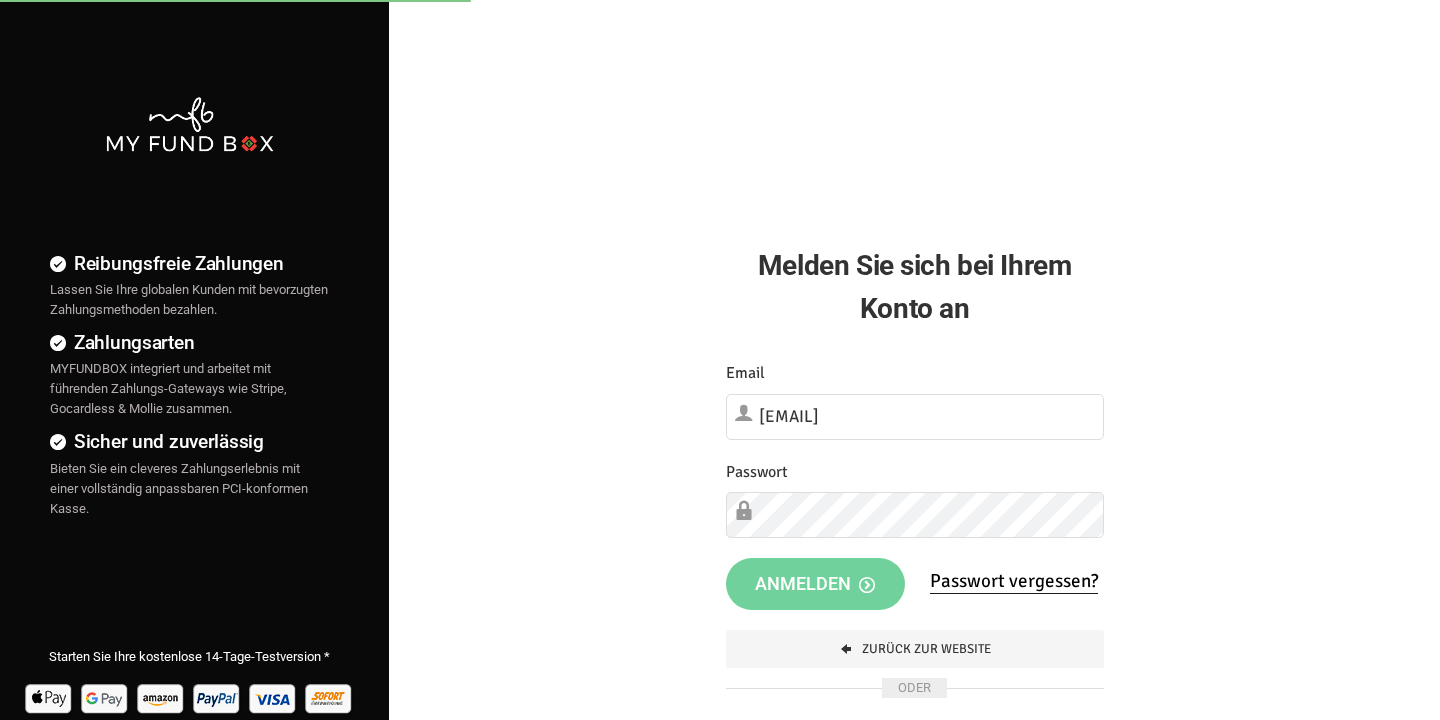 scroll, scrollTop: 0, scrollLeft: 0, axis: both 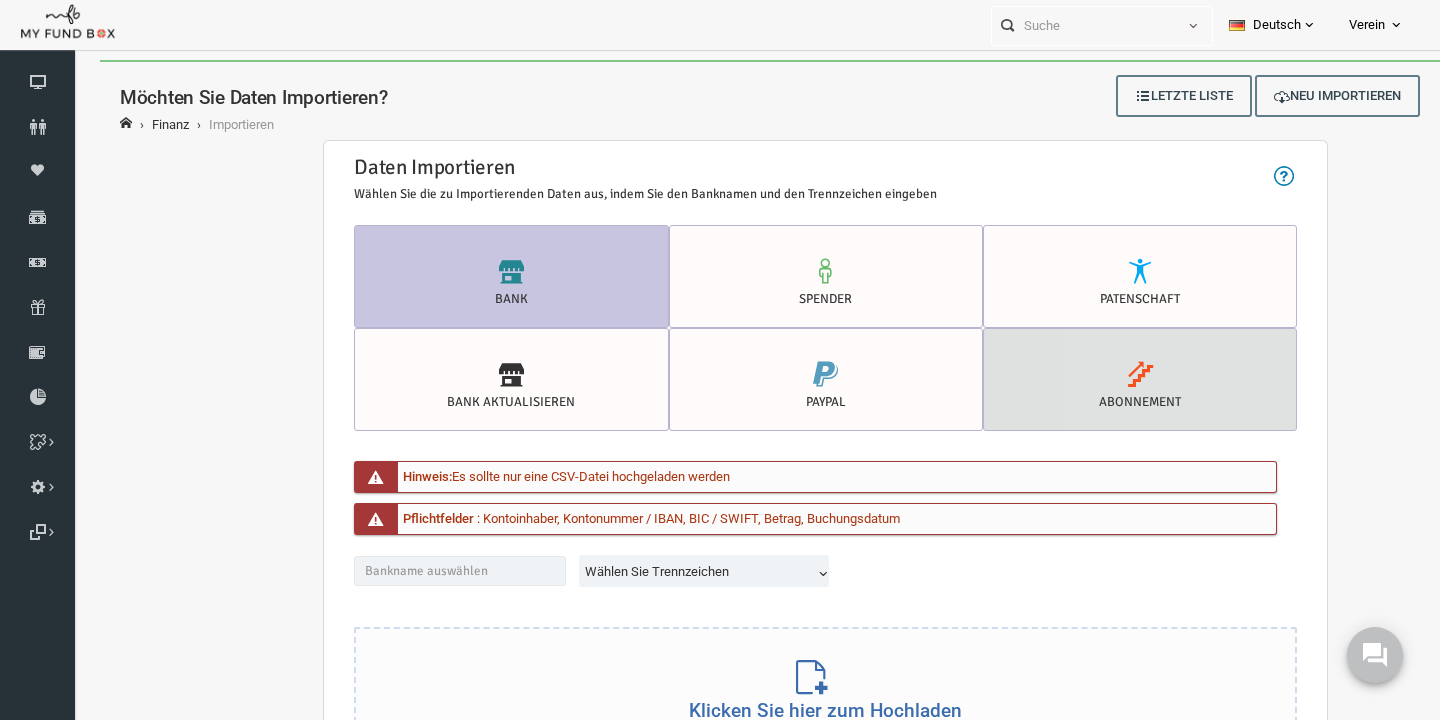 click at bounding box center [1112, 374] 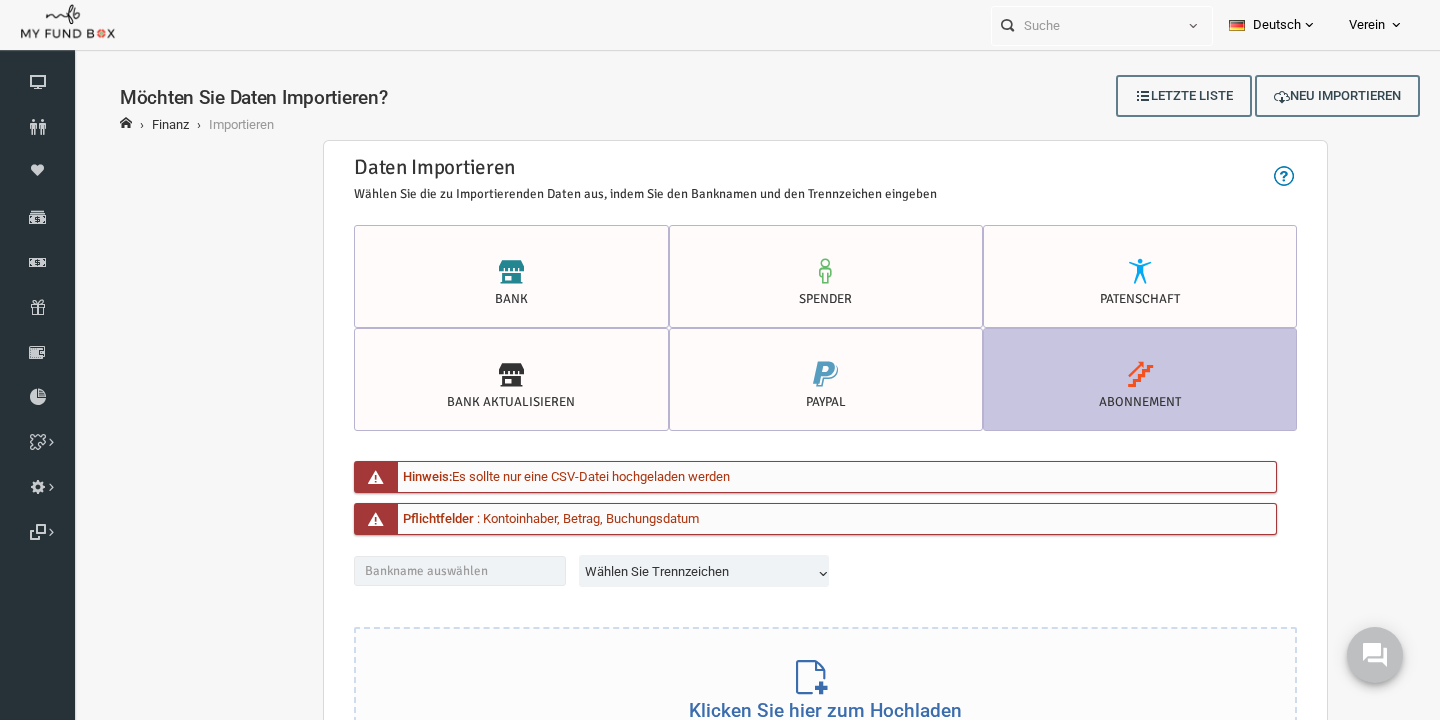 scroll, scrollTop: 30, scrollLeft: 0, axis: vertical 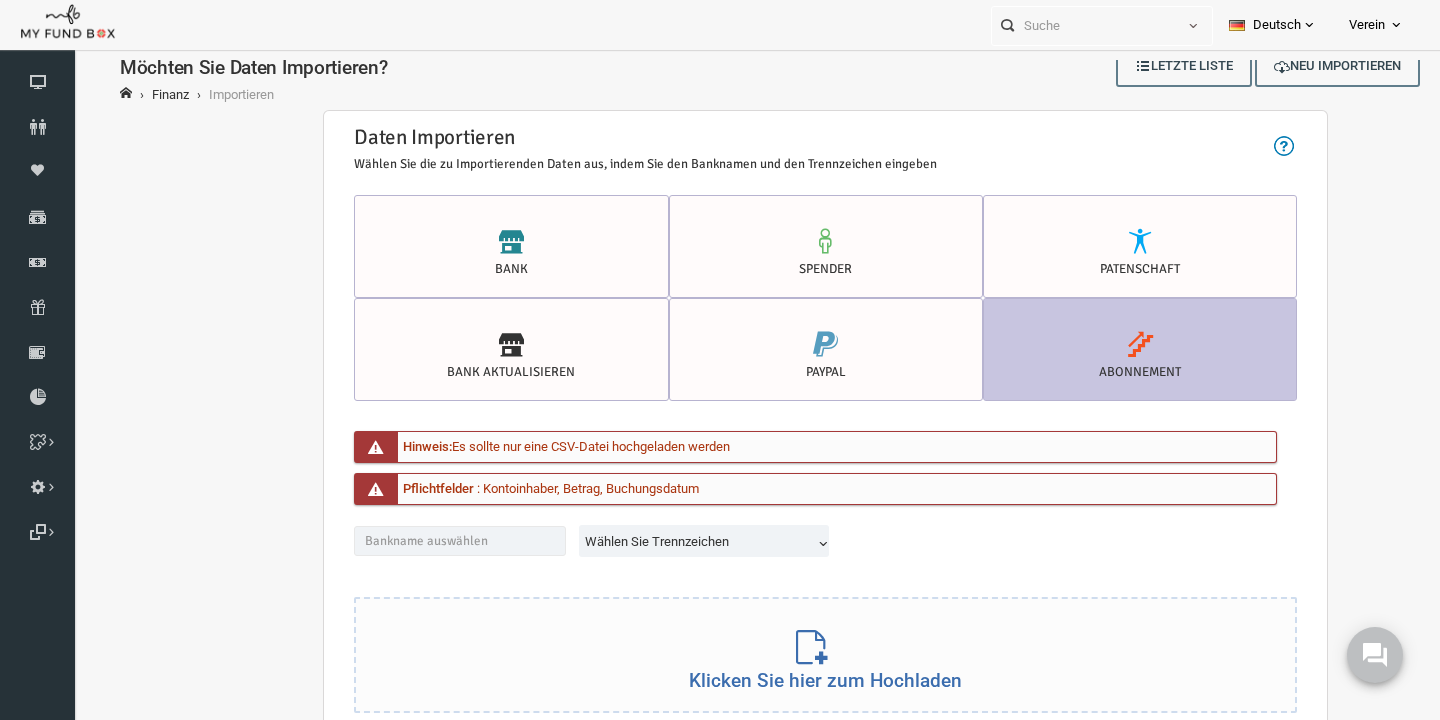 click on "Wählen Sie Trennzeichen" at bounding box center [678, 542] 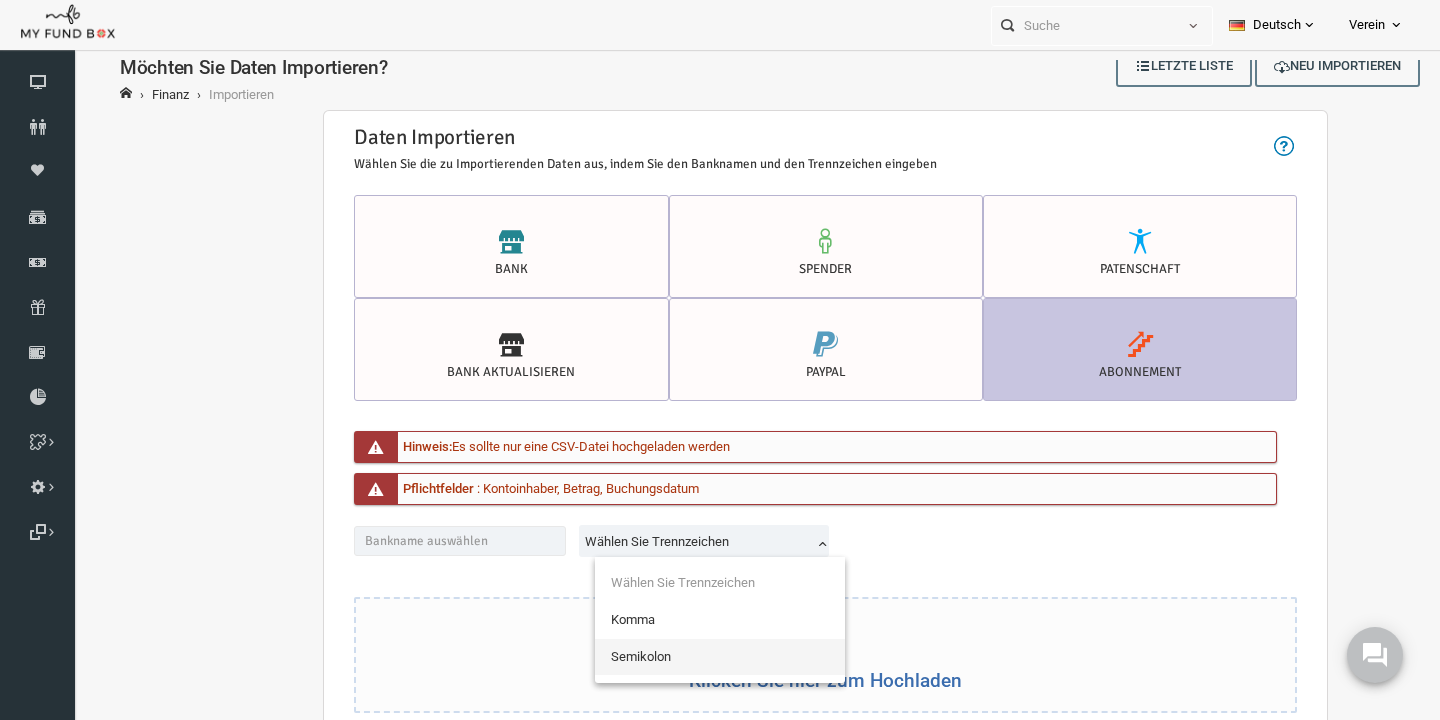 select on "Semicolon" 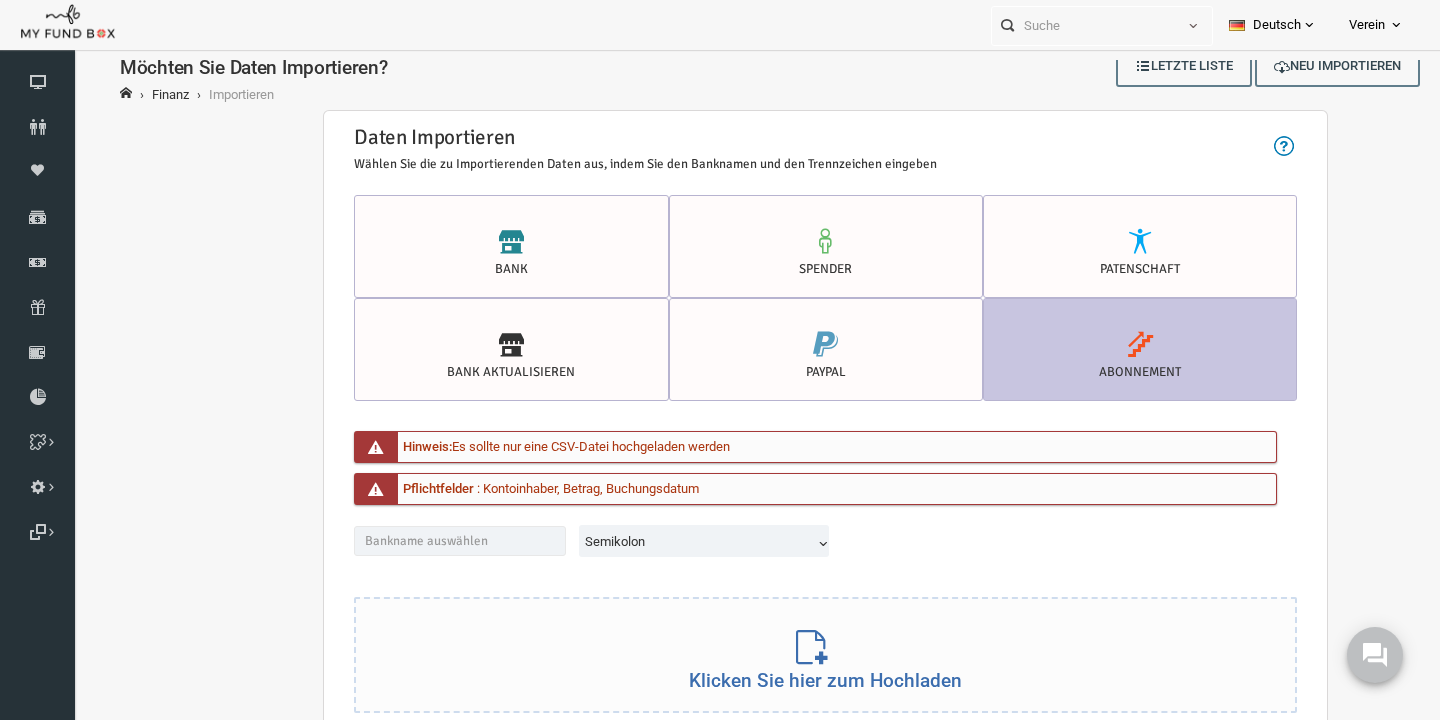 scroll, scrollTop: 145, scrollLeft: 0, axis: vertical 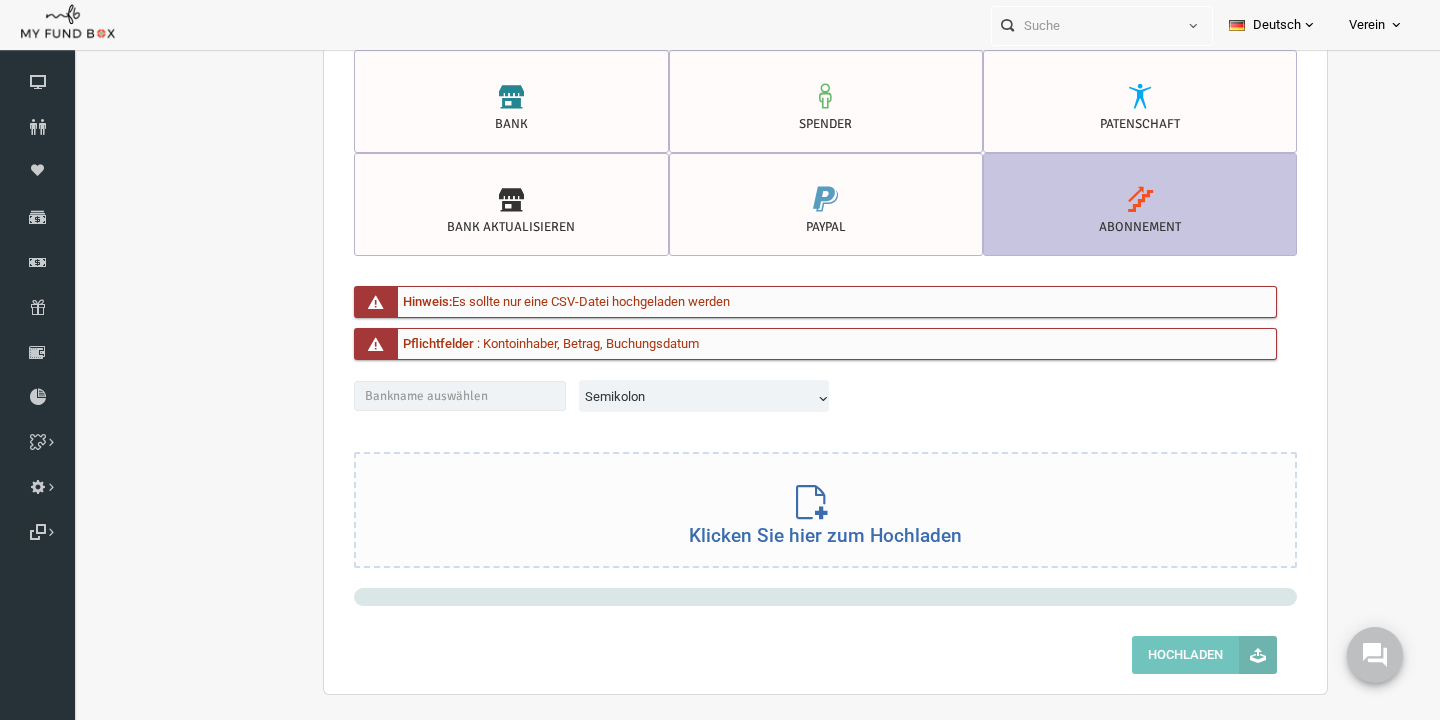 click on "Klicken Sie hier zum Hochladen" at bounding box center [797, 508] 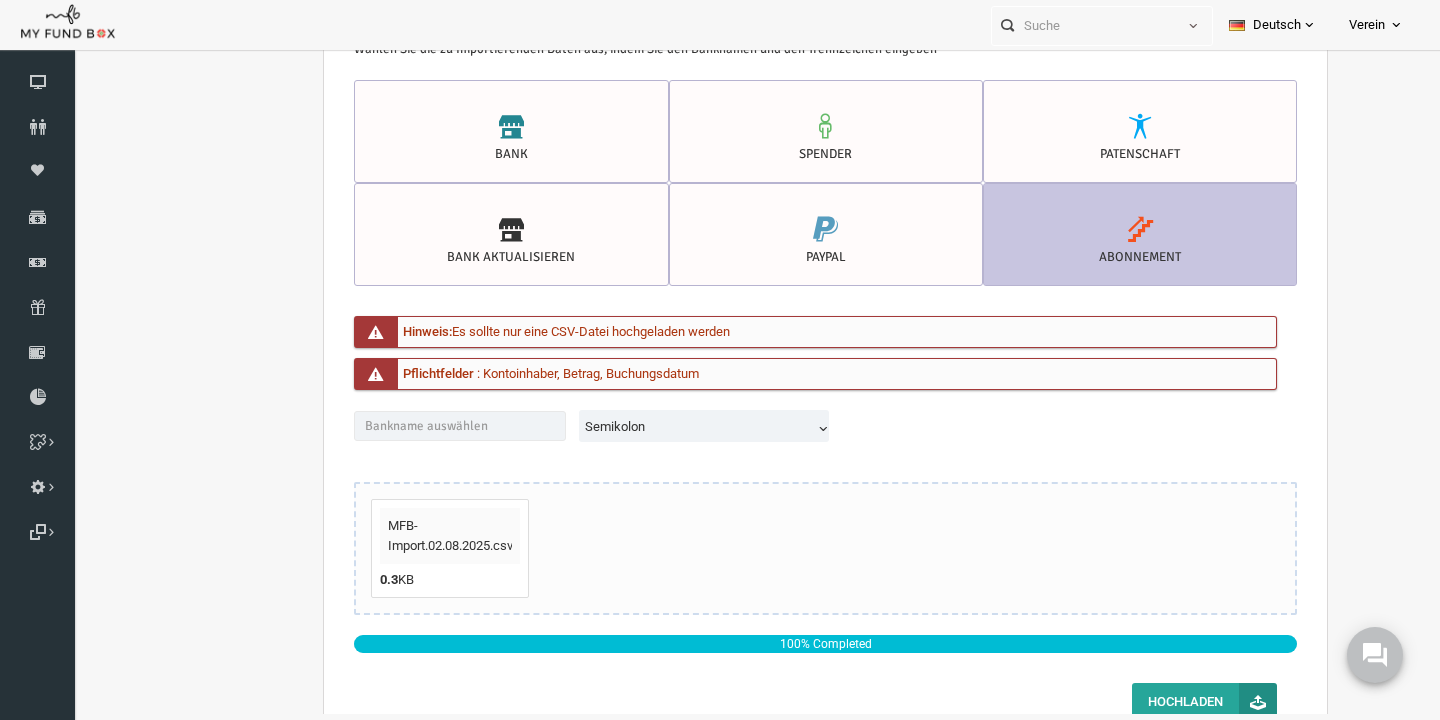 scroll, scrollTop: 47, scrollLeft: 0, axis: vertical 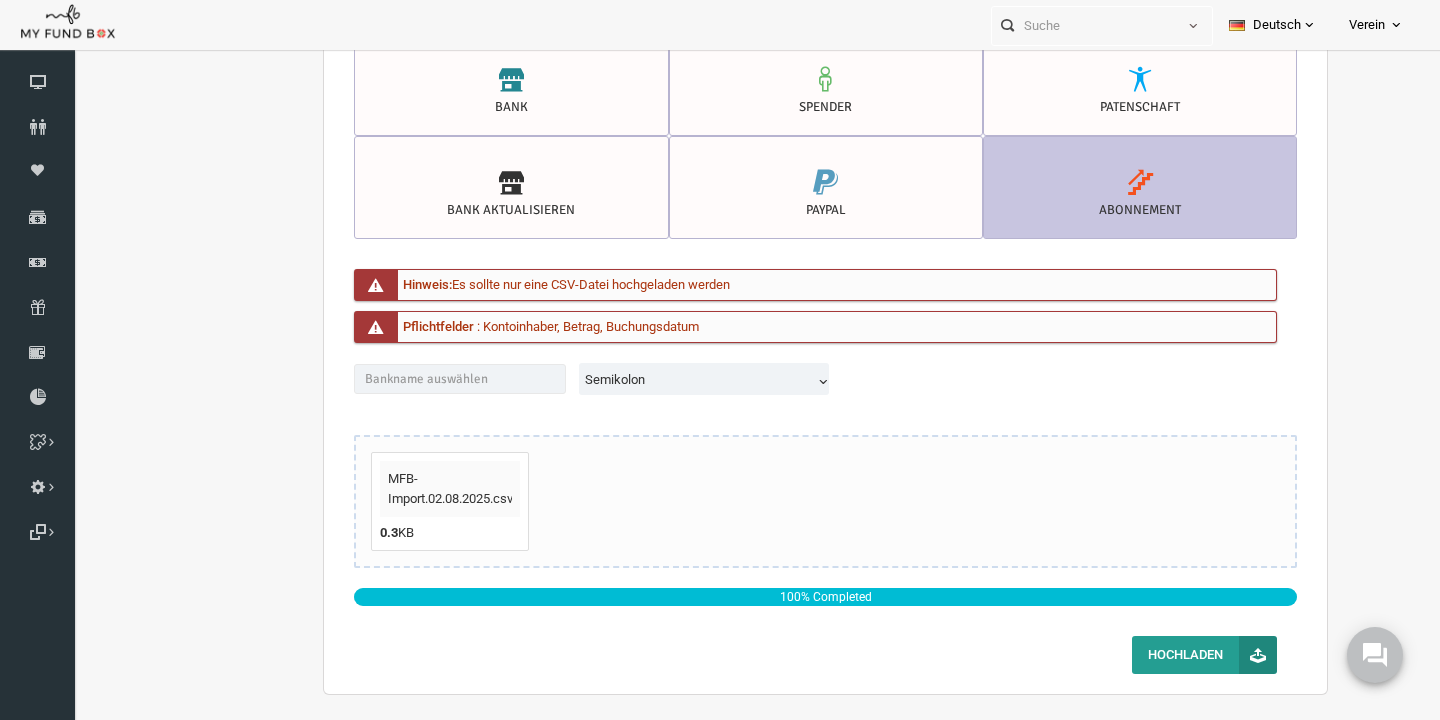 click on "Hochladen" at bounding box center [1176, 655] 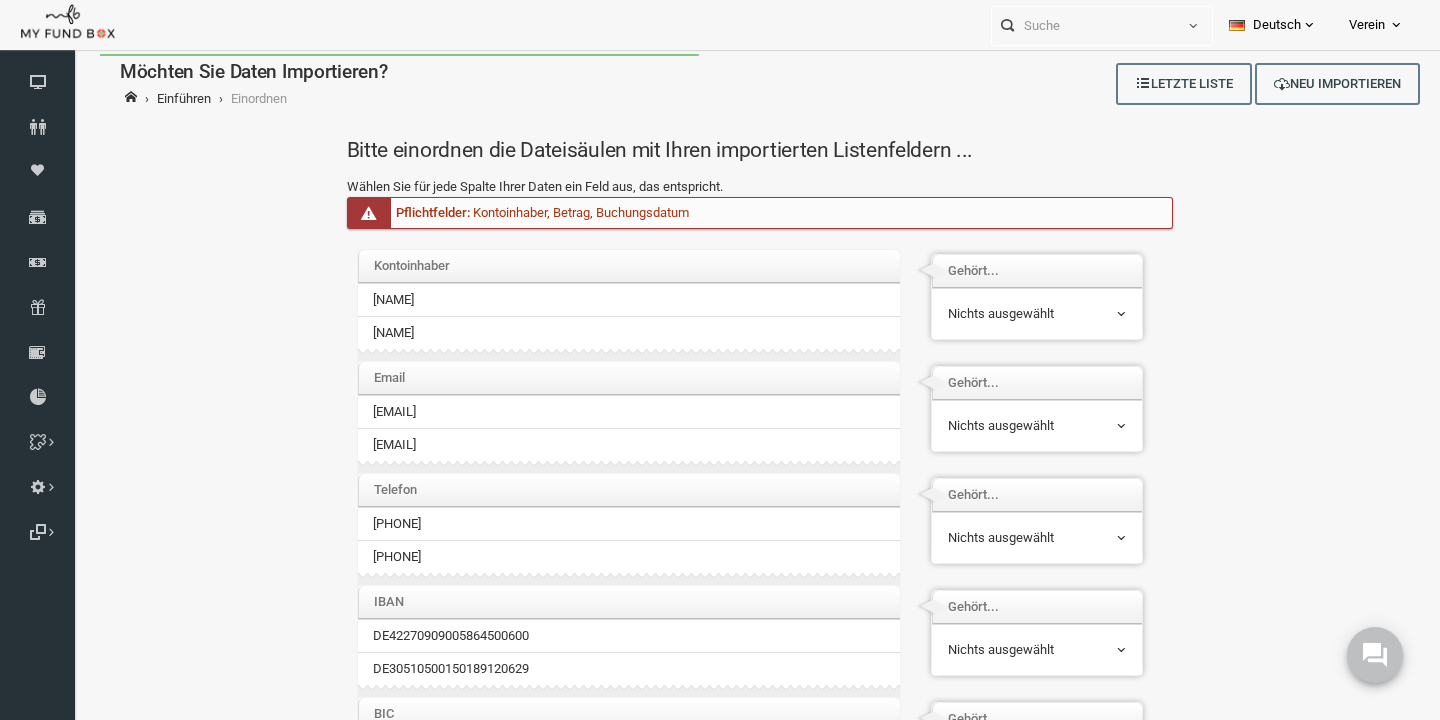scroll, scrollTop: 0, scrollLeft: 0, axis: both 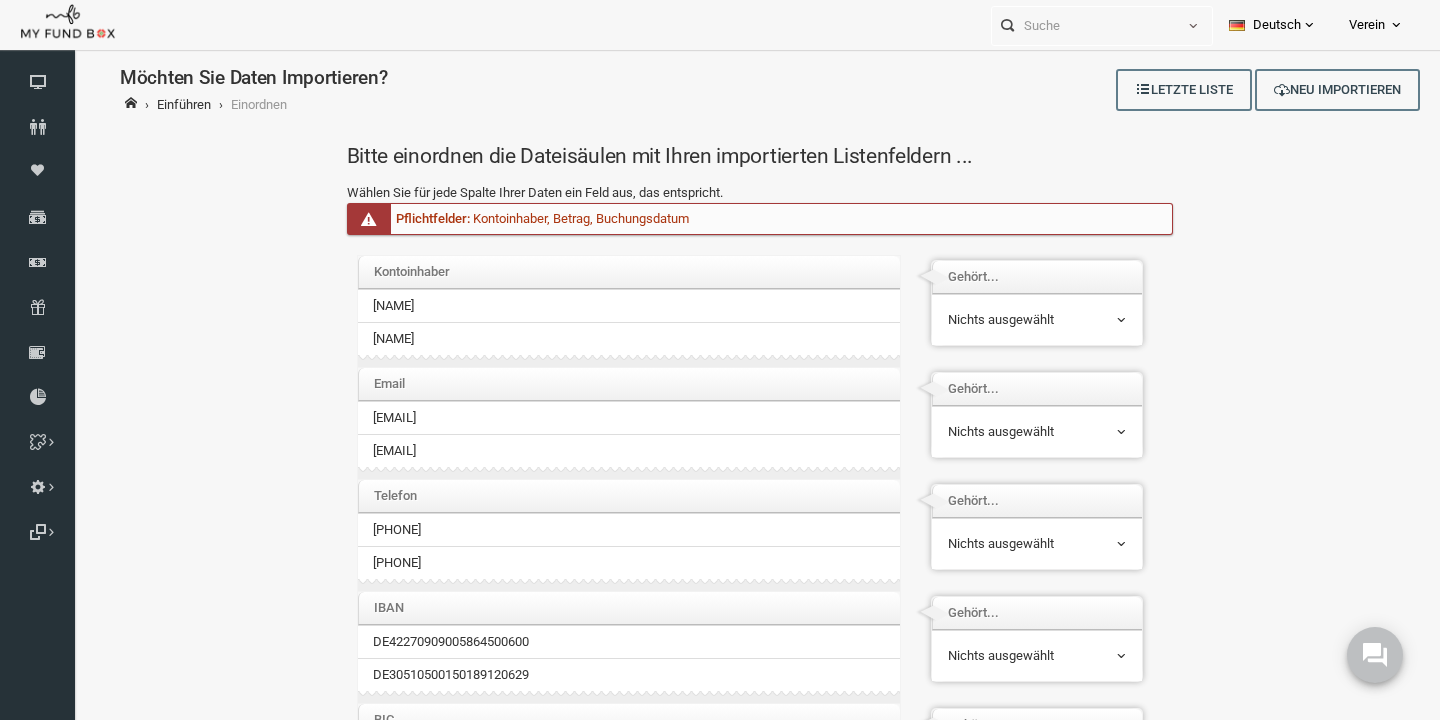 click on "Nichts ausgewählt
Vorname
Nachname
E-Mail
Telefon
Kontoinhaber
Kontonummer / IBAN
BIC / SWIFT
Betrag
Buchungsdatum
Notizen
Buchungstext
Eingangsreferenz-Nr." at bounding box center (1009, 319) 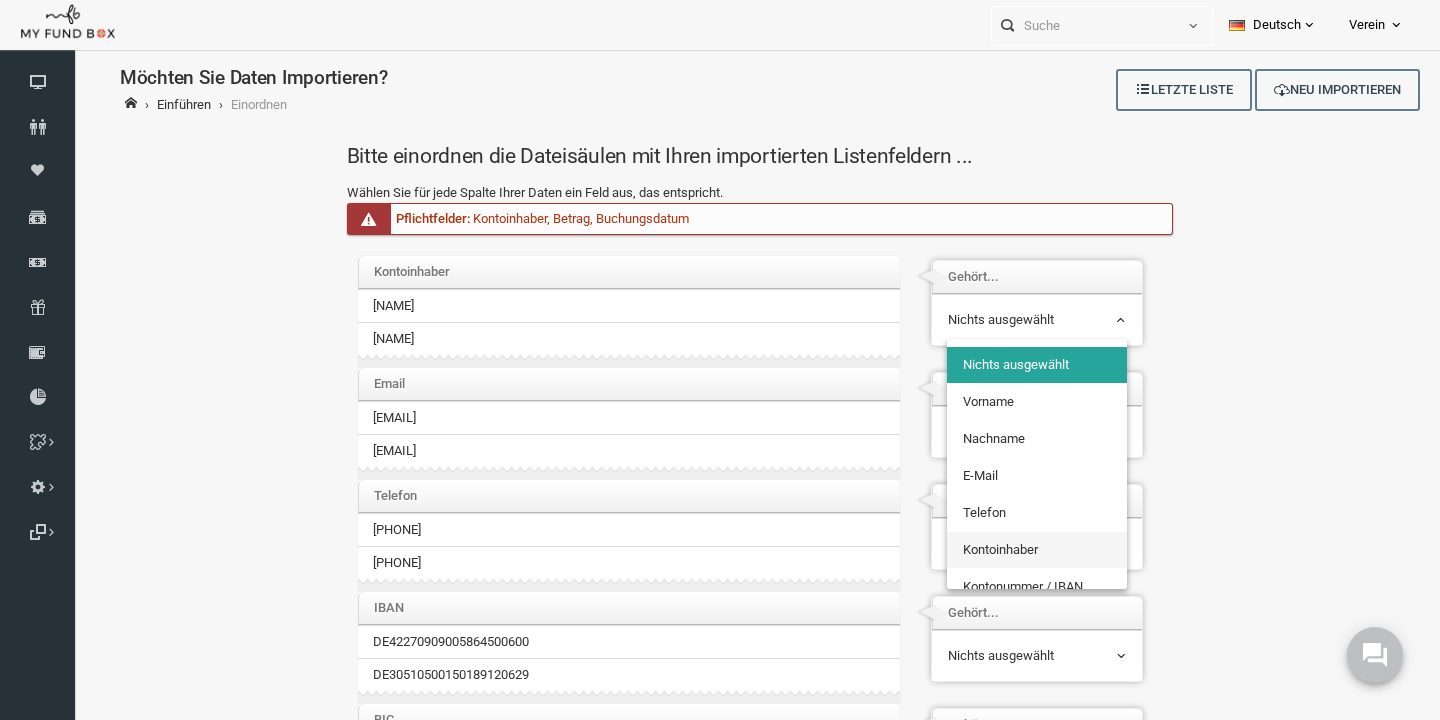 select on "AccName" 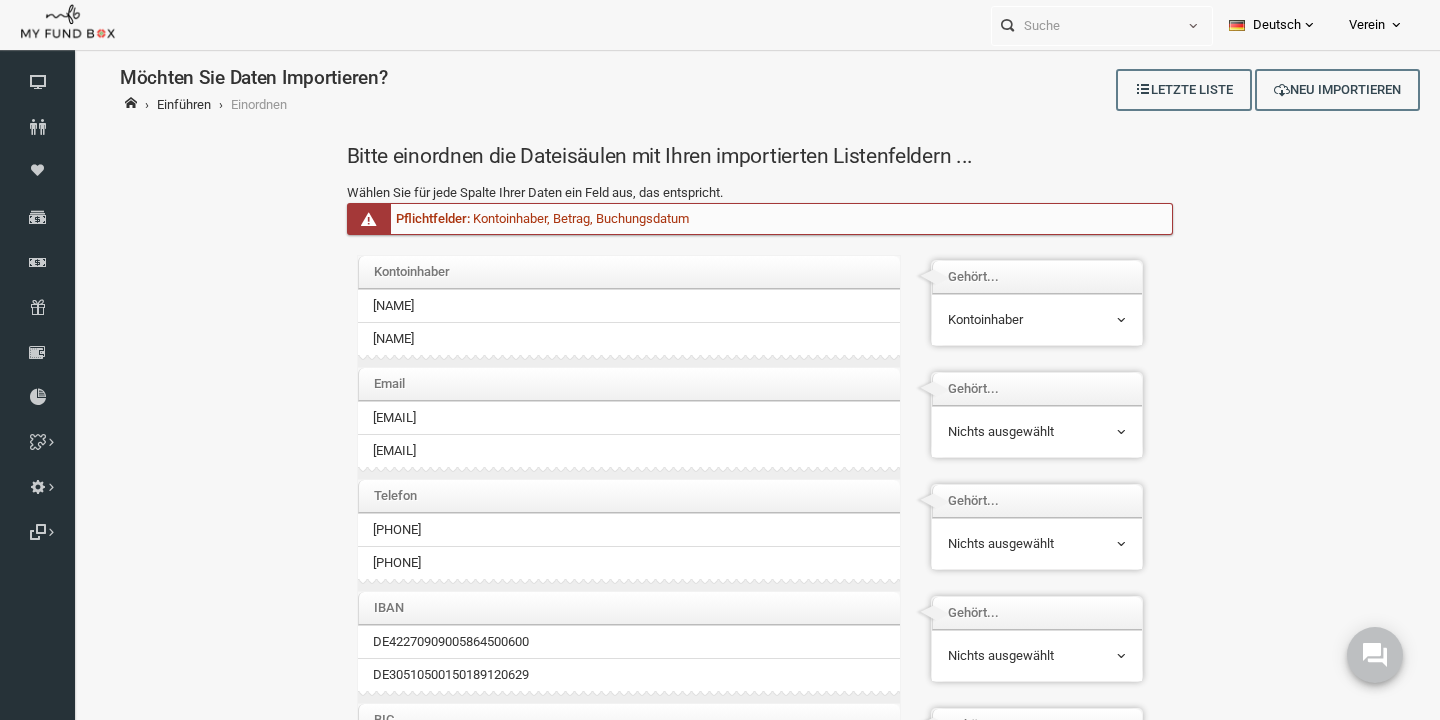 click on "Nichts ausgewählt" at bounding box center [1009, 432] 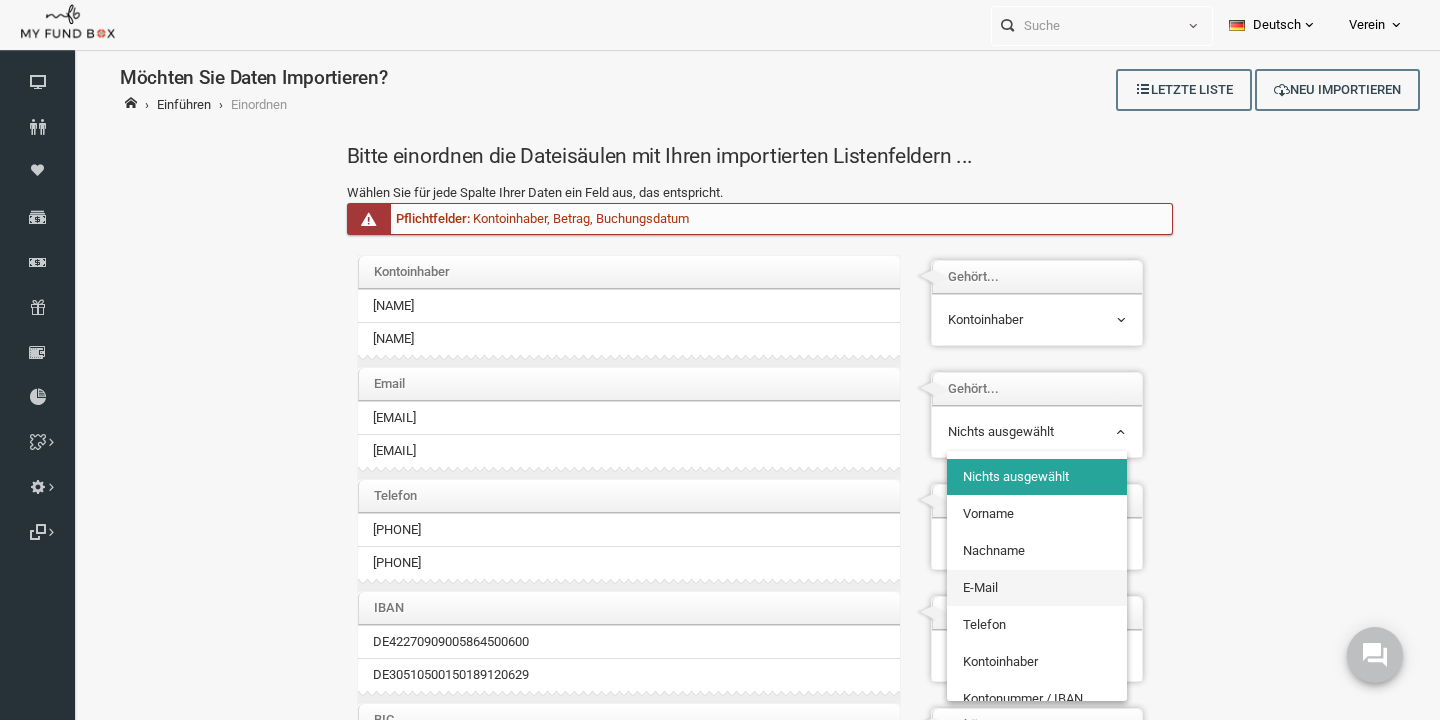 select on "[EMAIL]" 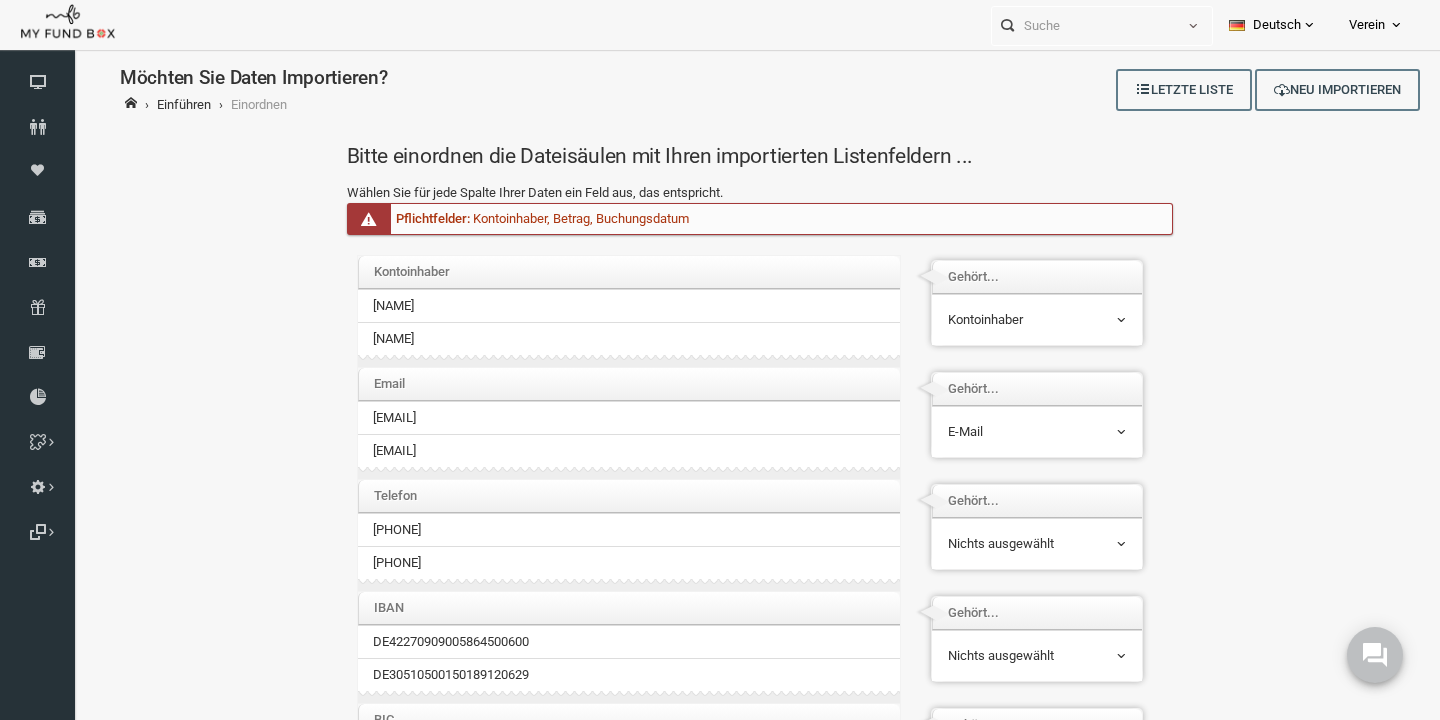click on "Nichts ausgewählt" at bounding box center [1009, 544] 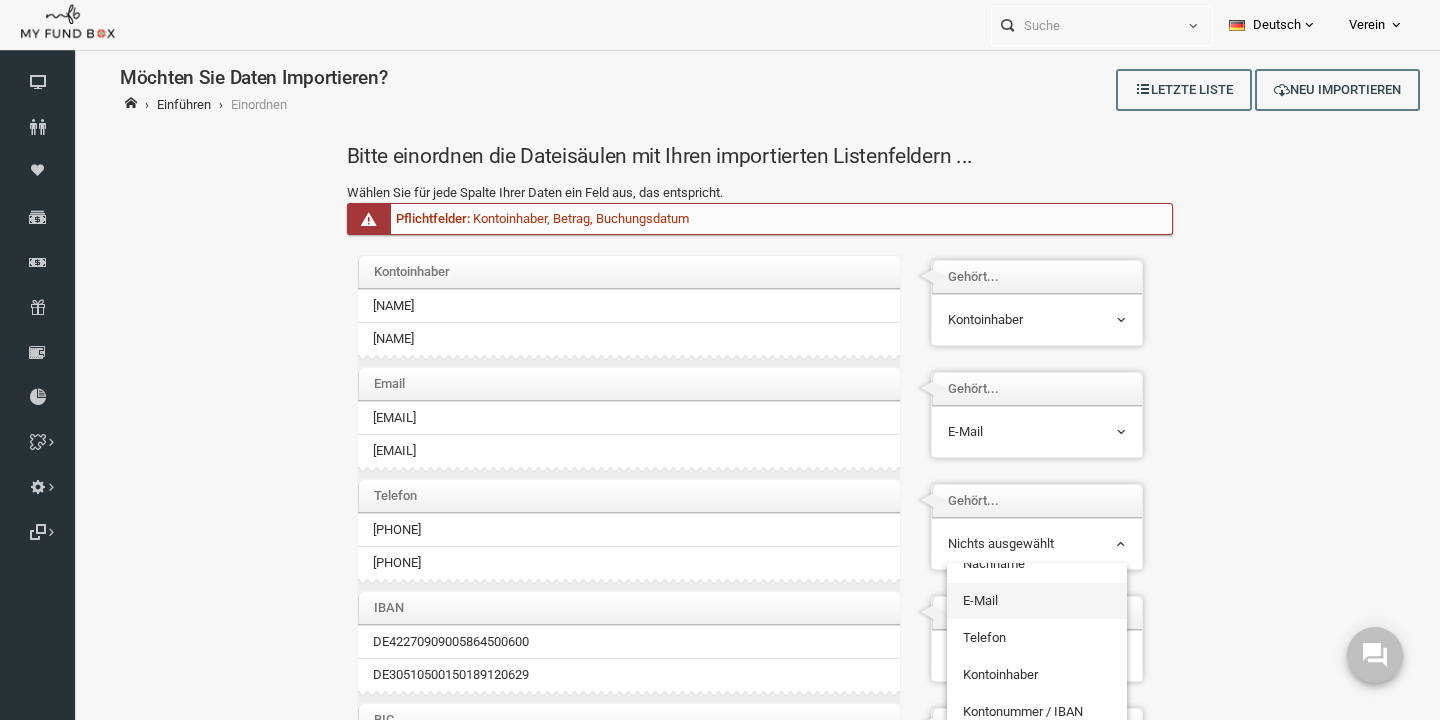 scroll, scrollTop: 104, scrollLeft: 0, axis: vertical 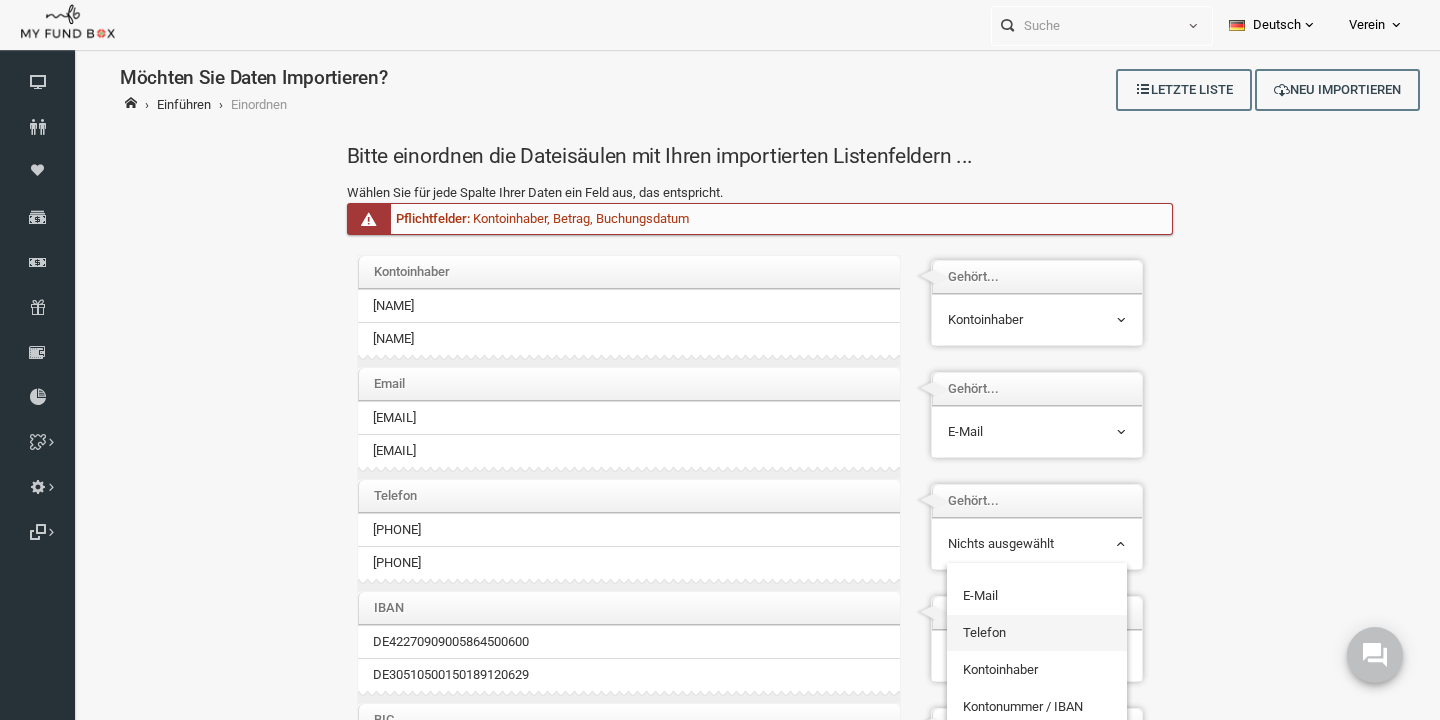select on "[PHONE]" 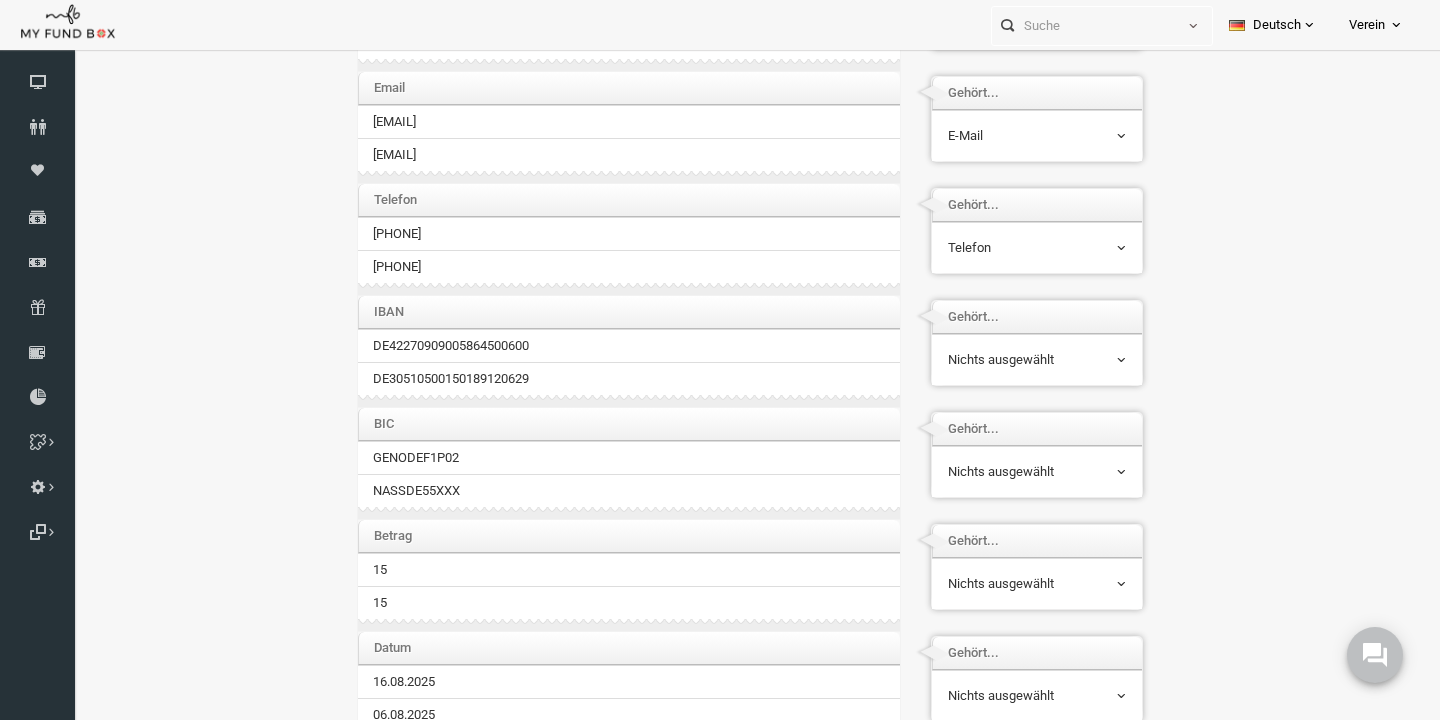 scroll, scrollTop: 293, scrollLeft: 0, axis: vertical 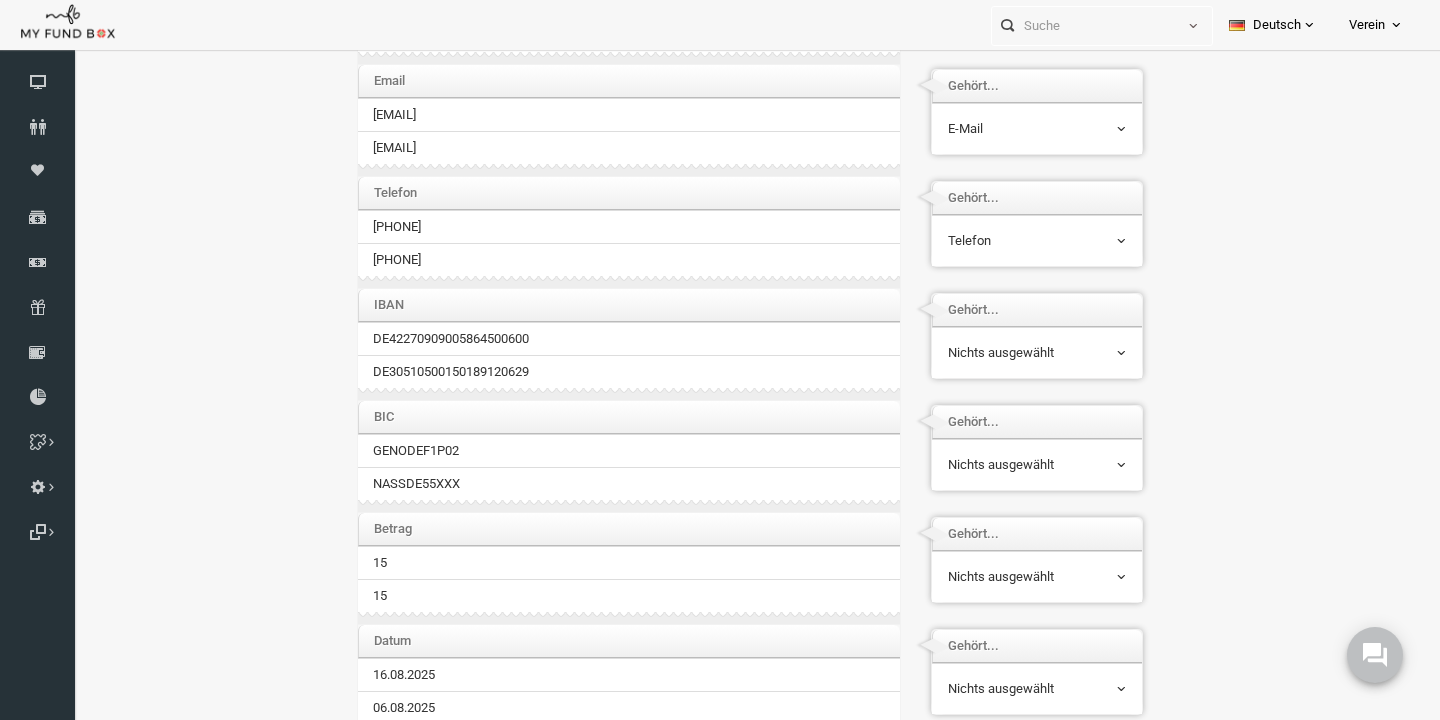 click on "Nichts ausgewählt
Vorname
Nachname
E-Mail
Telefon
Kontoinhaber
Kontonummer / IBAN
BIC / SWIFT
Betrag
Buchungsdatum
Notizen
Buchungstext
Eingangsreferenz-Nr." at bounding box center [1009, 352] 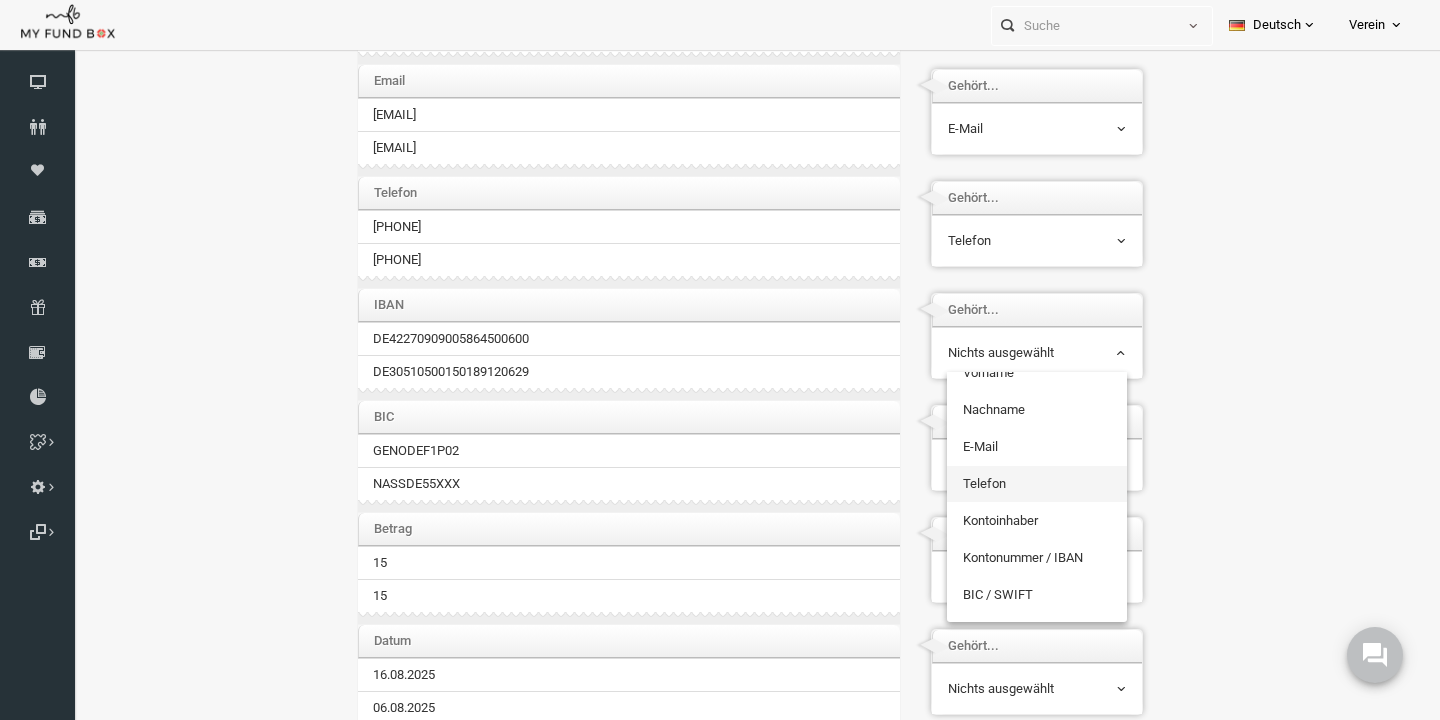 scroll, scrollTop: 88, scrollLeft: 0, axis: vertical 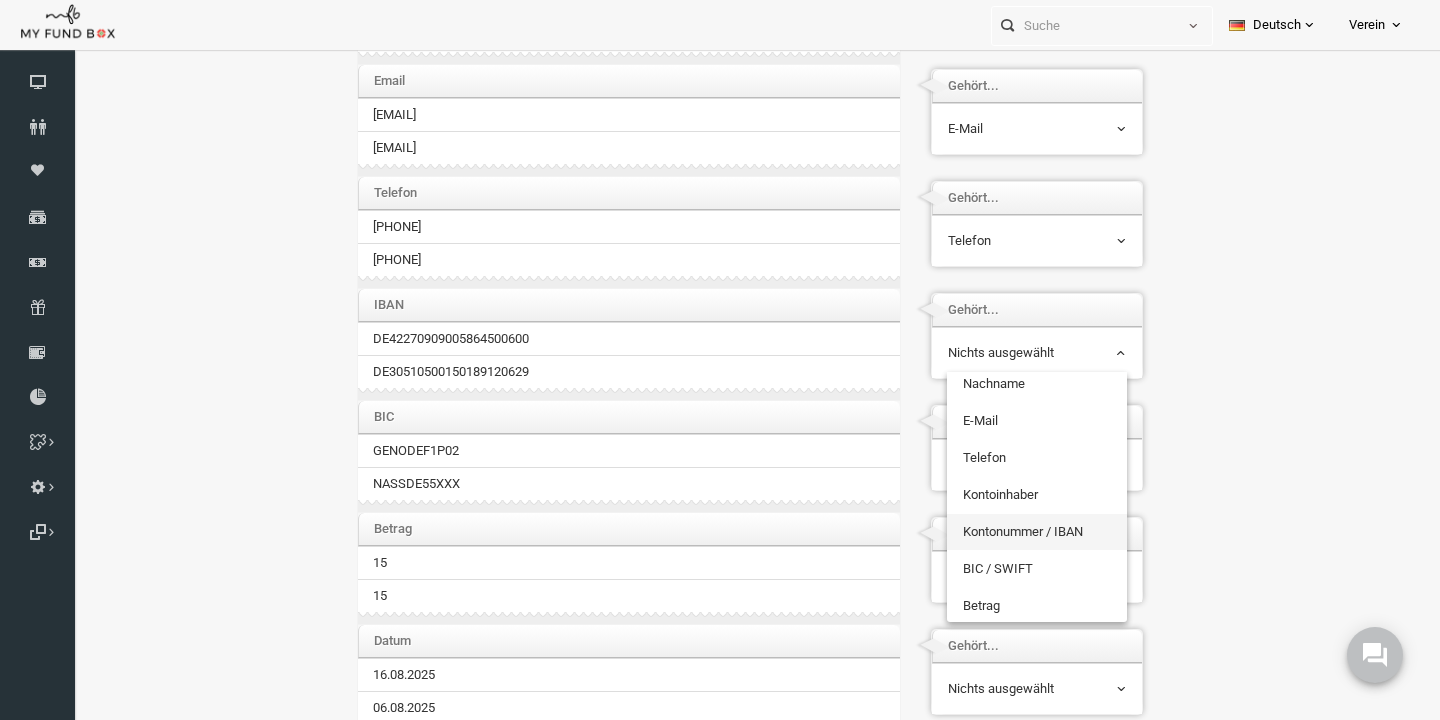 select on "Iban" 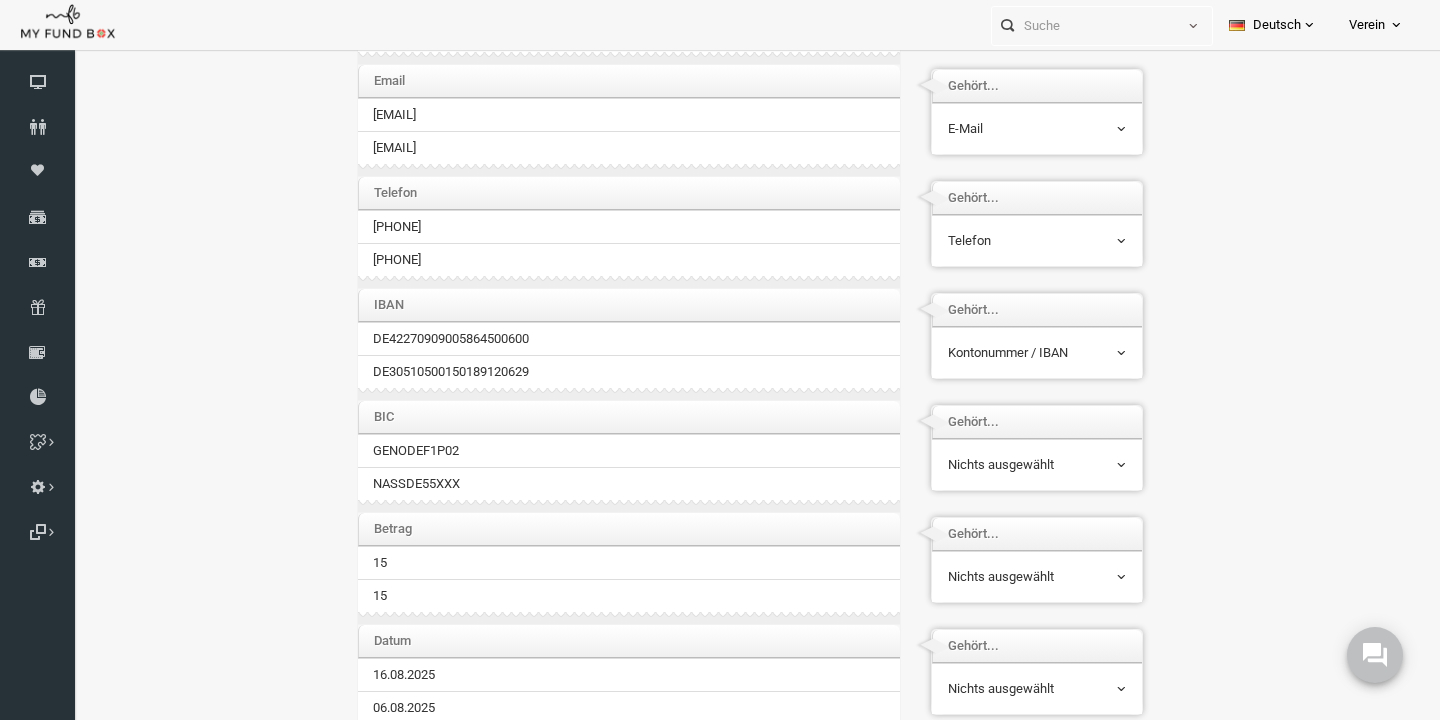 click on "Nichts ausgewählt" at bounding box center [1009, 465] 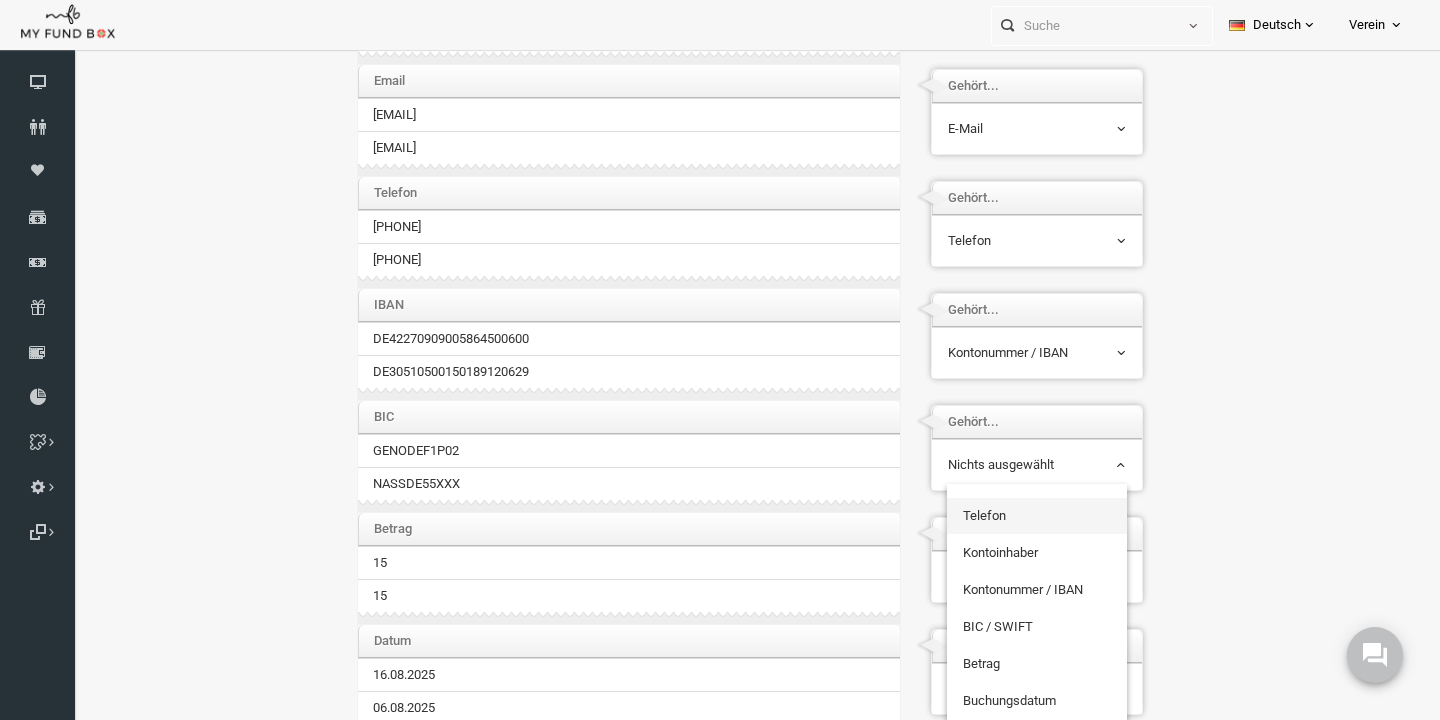 scroll, scrollTop: 143, scrollLeft: 0, axis: vertical 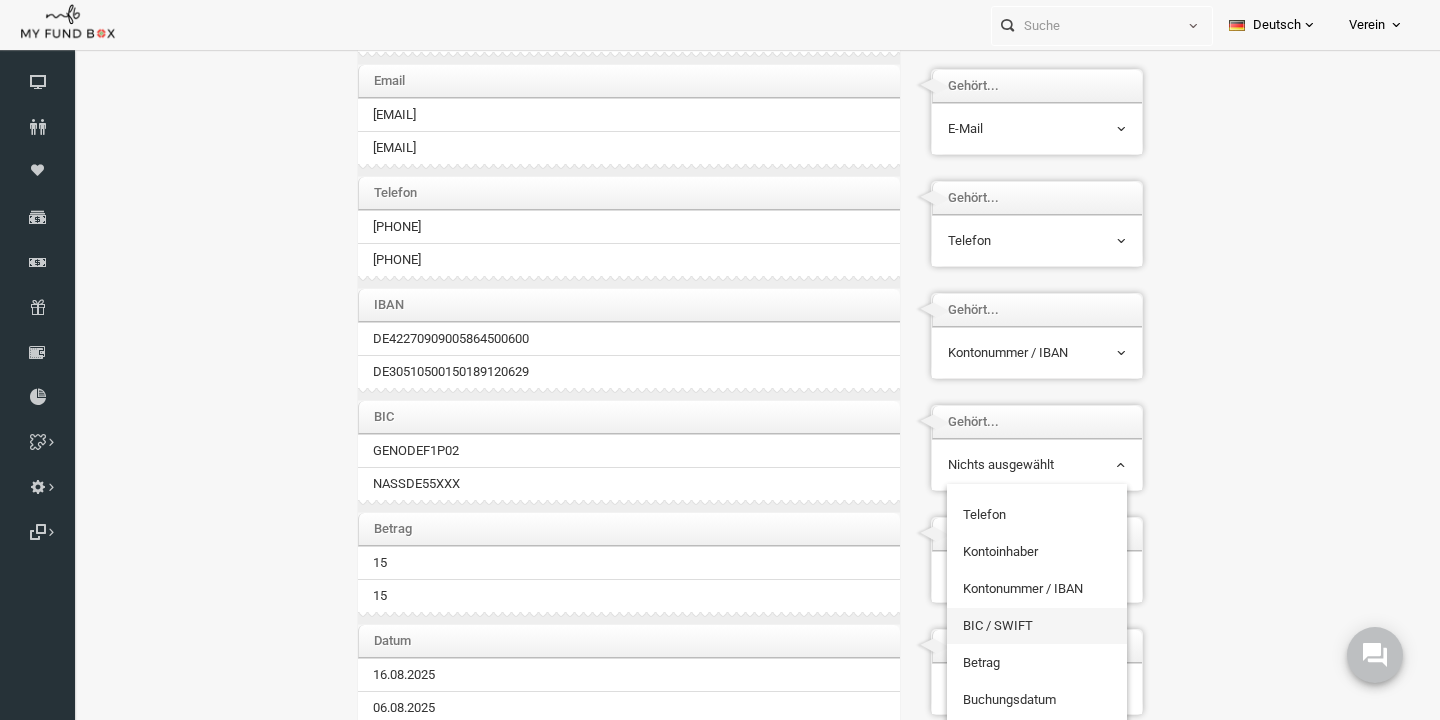 select on "BIC" 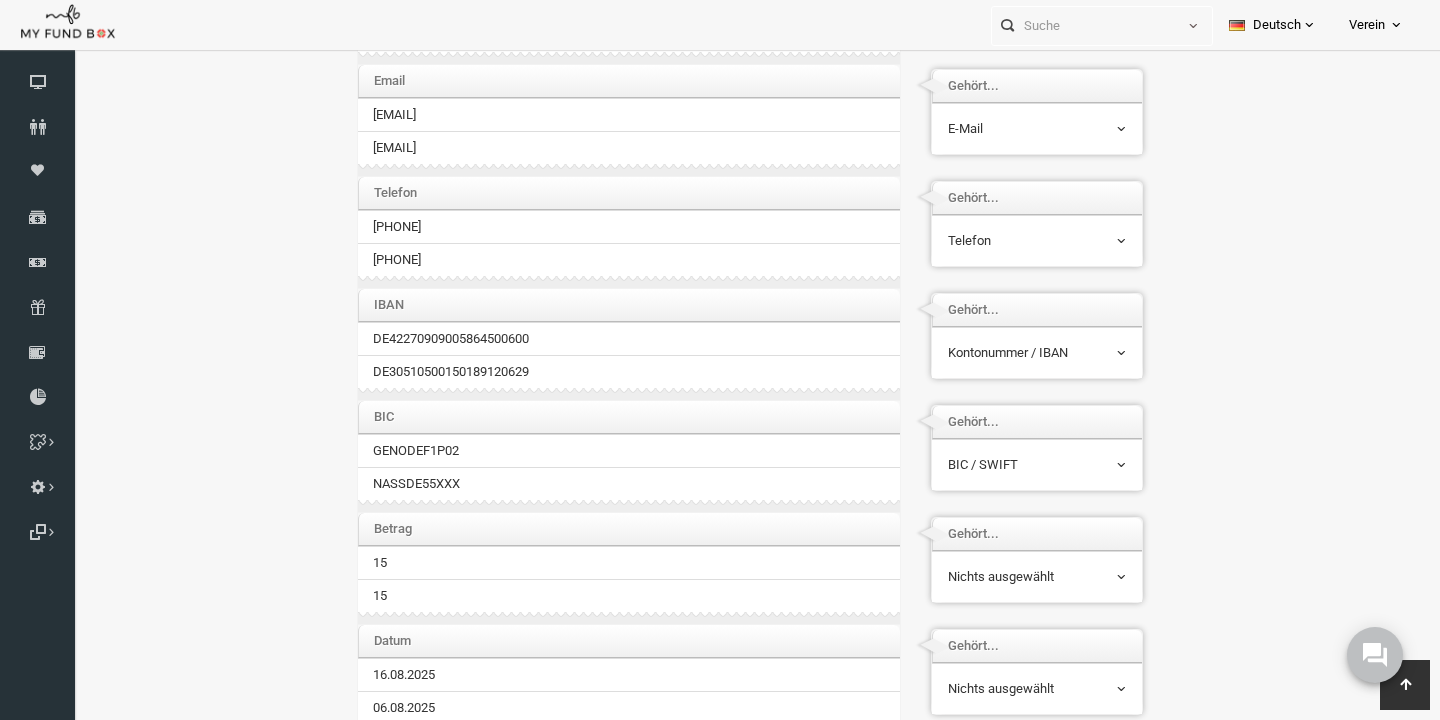 scroll, scrollTop: 481, scrollLeft: 0, axis: vertical 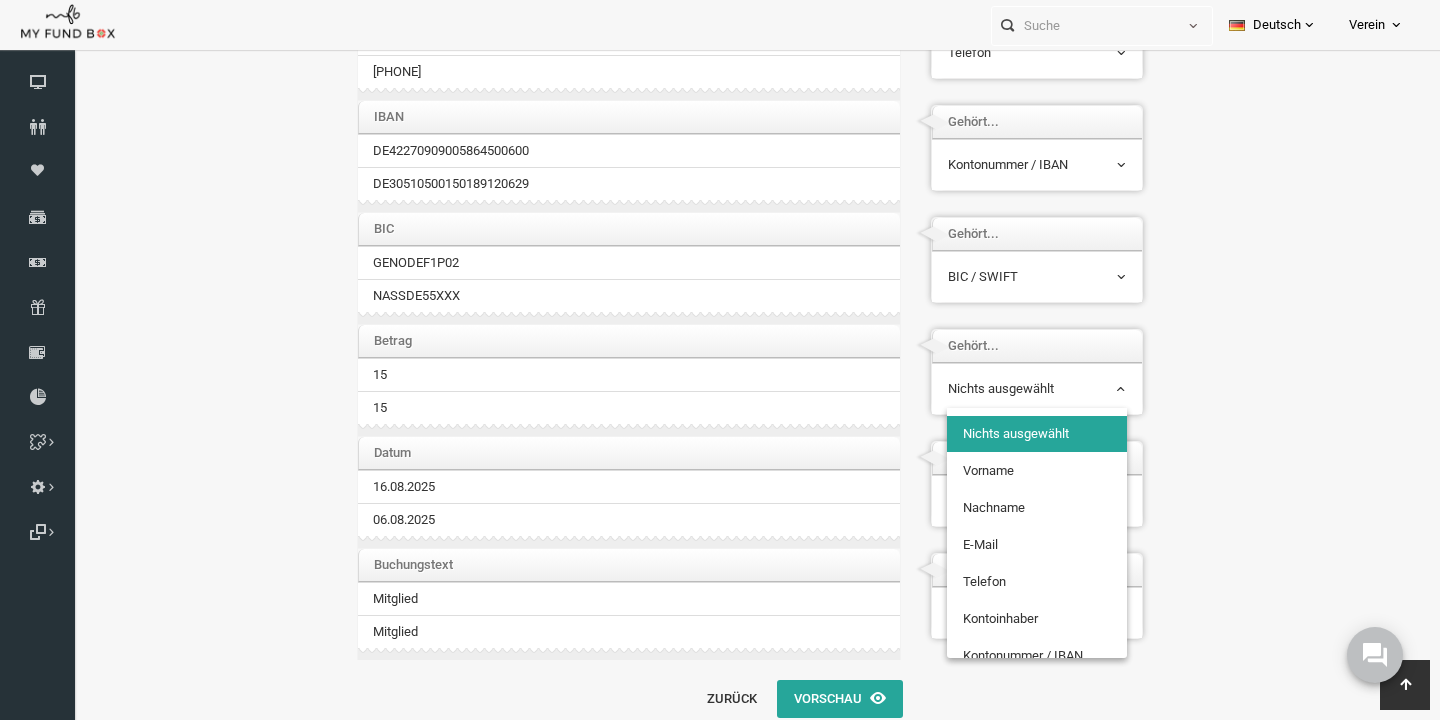 click on "Nichts ausgewählt" at bounding box center [1009, 389] 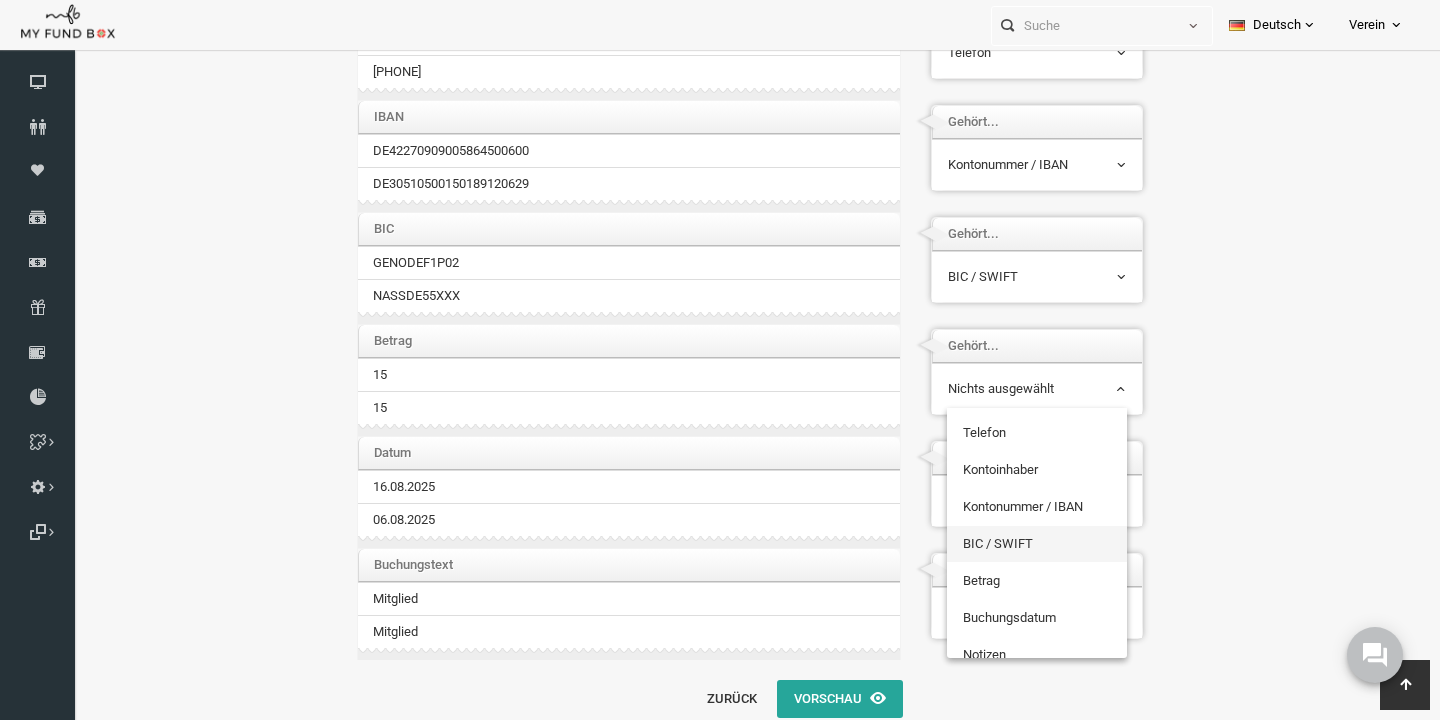 scroll, scrollTop: 162, scrollLeft: 0, axis: vertical 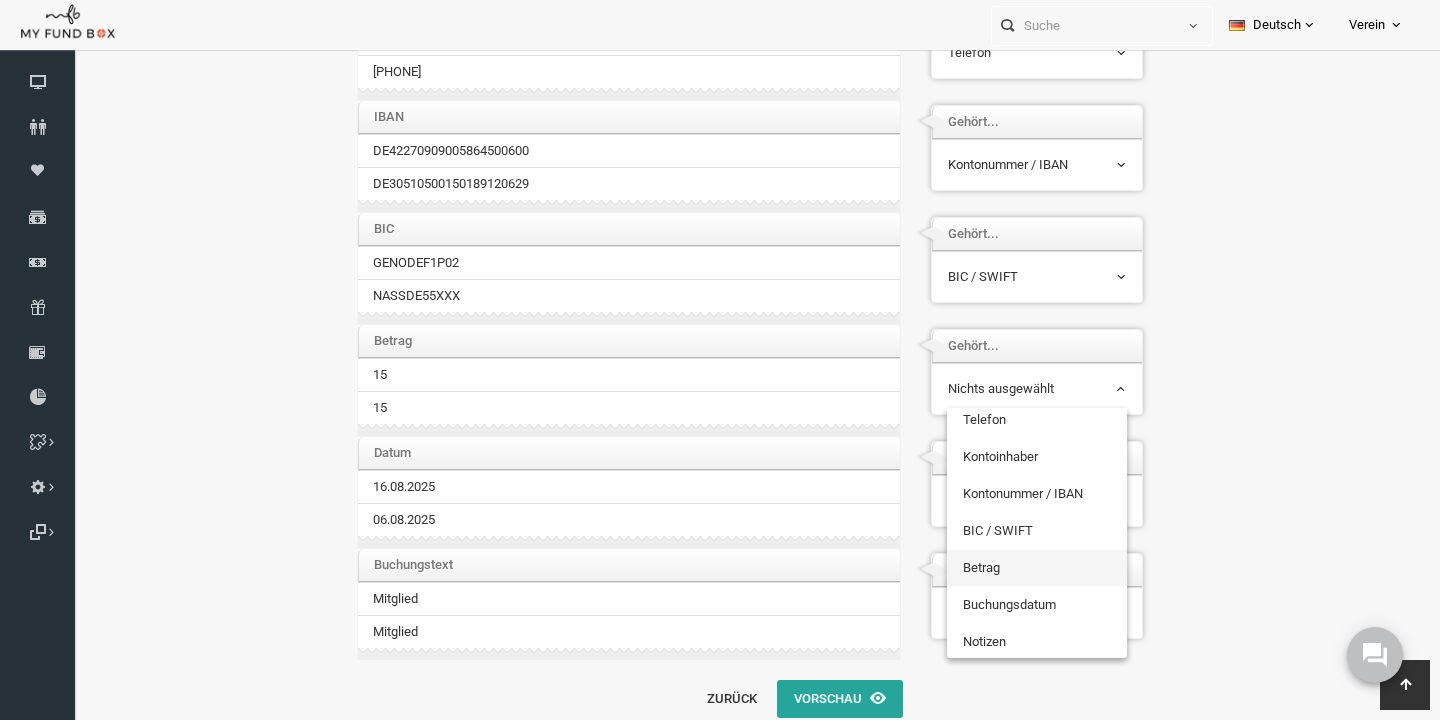 select on "Amount" 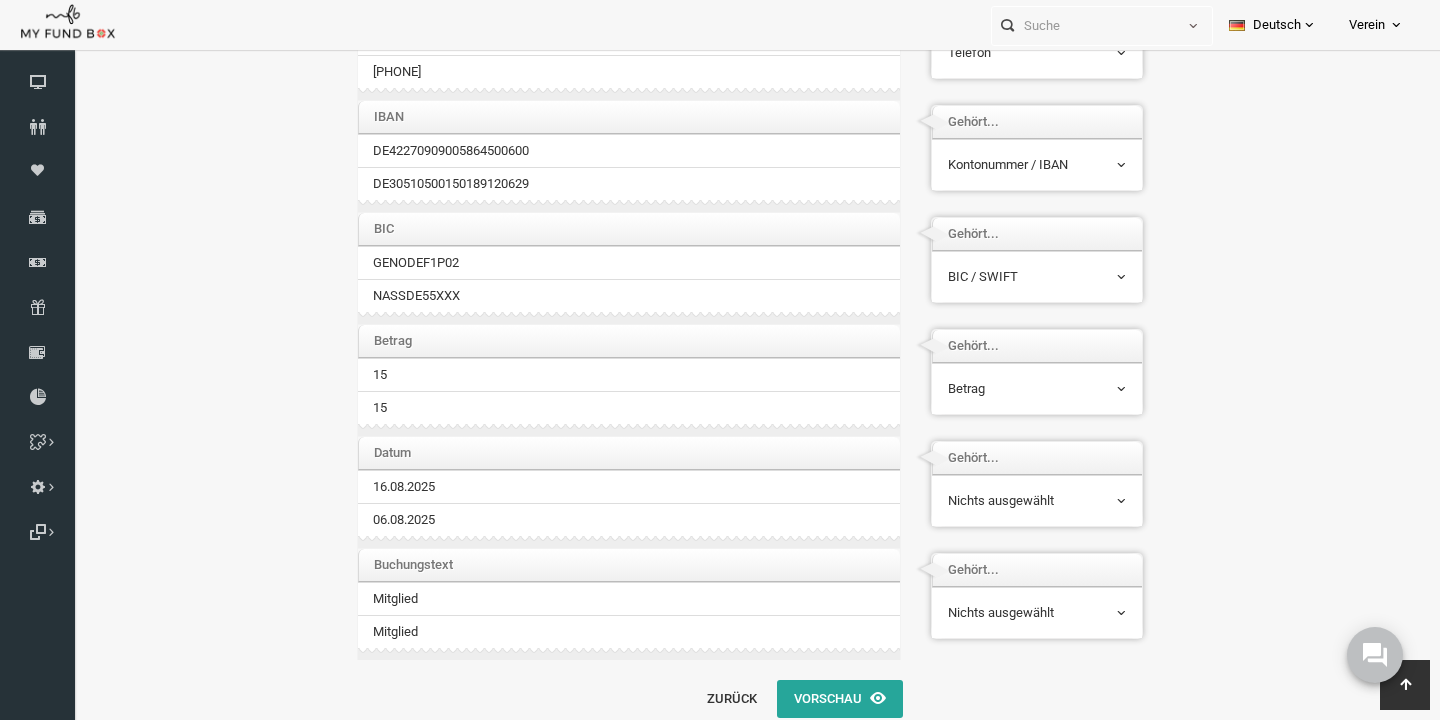 click on "Nichts ausgewählt" at bounding box center (1009, 501) 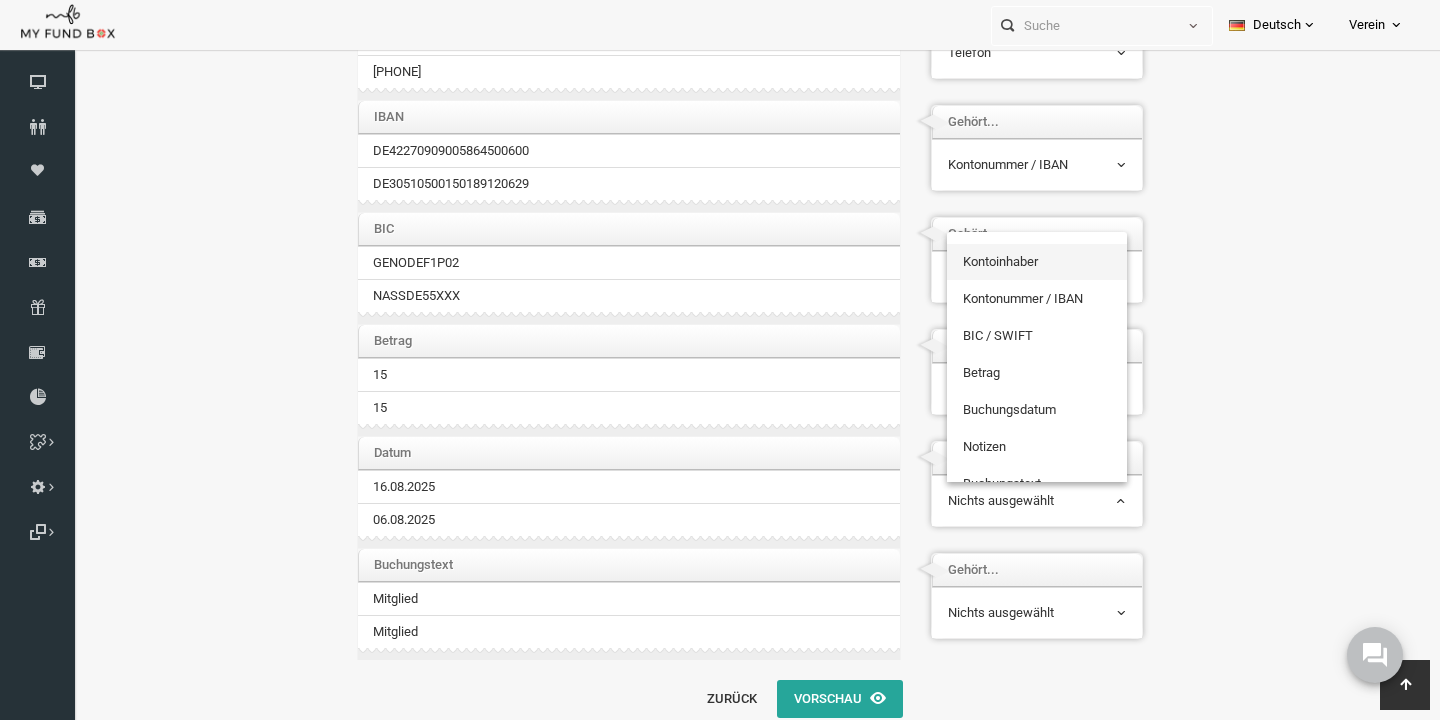 scroll, scrollTop: 190, scrollLeft: 0, axis: vertical 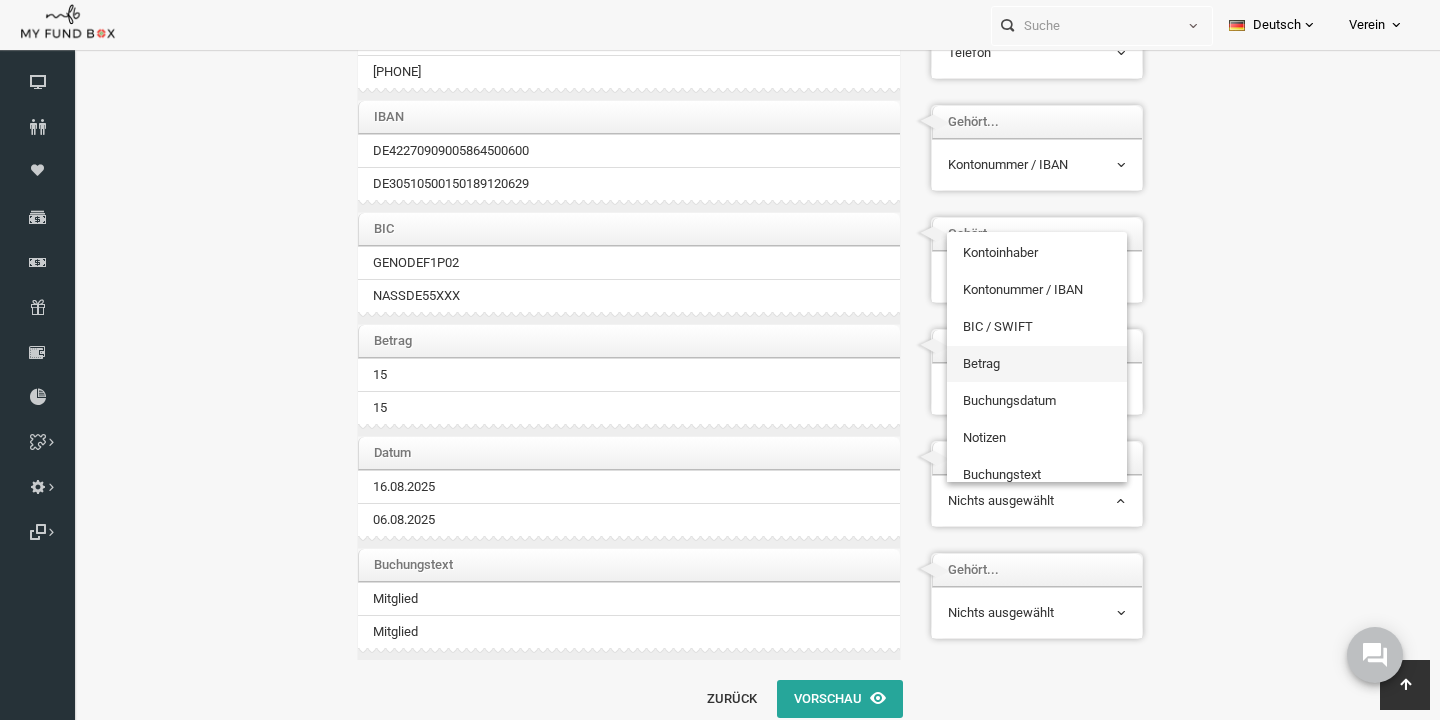 drag, startPoint x: 1015, startPoint y: 383, endPoint x: 1010, endPoint y: 401, distance: 18.681541 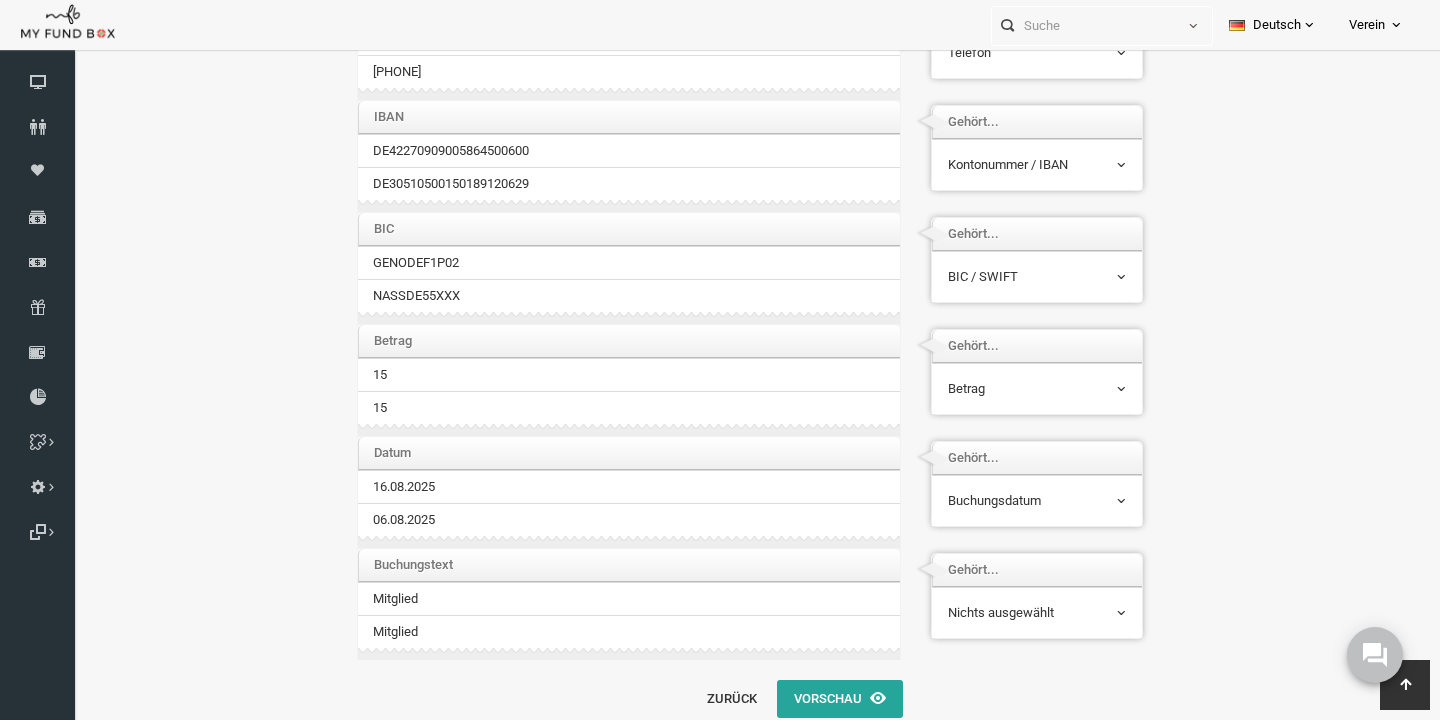 click on "Betrag" at bounding box center (1009, 389) 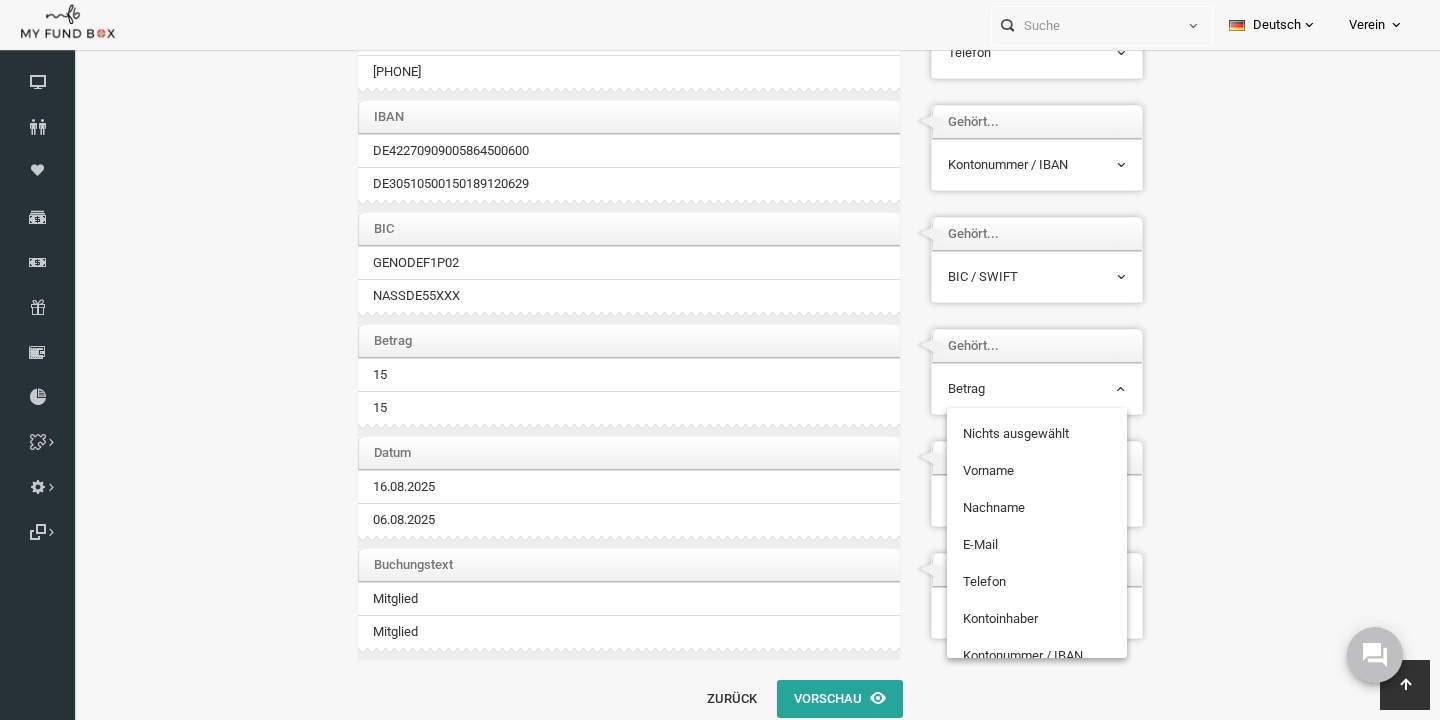 scroll, scrollTop: 268, scrollLeft: 0, axis: vertical 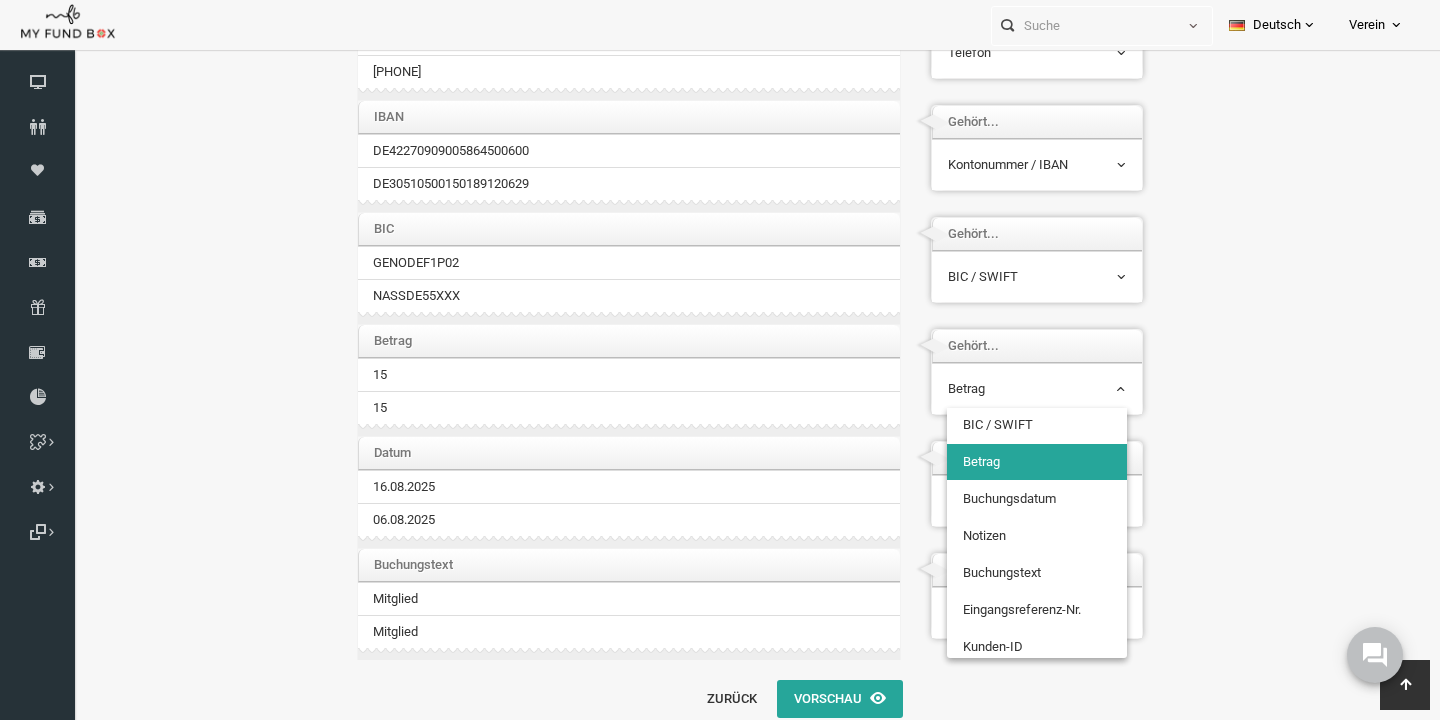 click on ": Kontoinhaber" at bounding box center (742, 178) 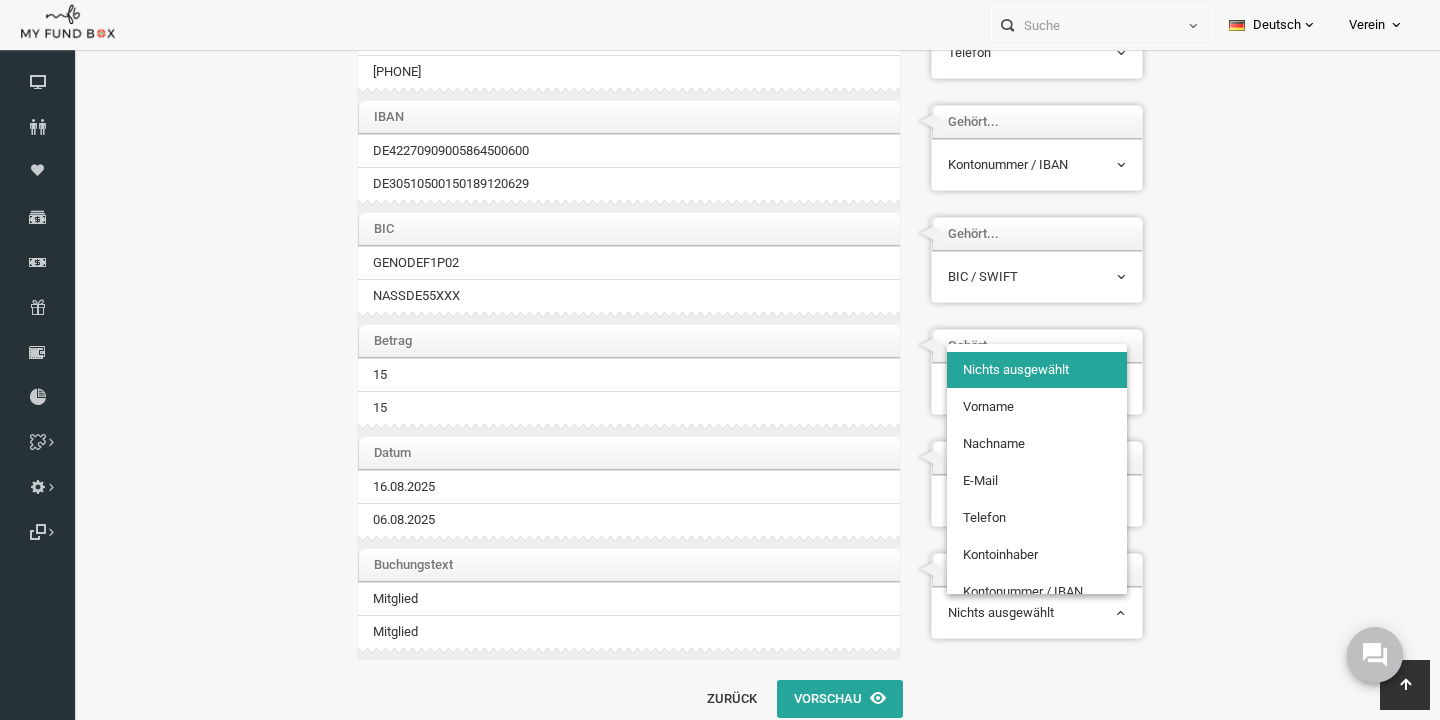 click on "Nichts ausgewählt" at bounding box center (1009, 613) 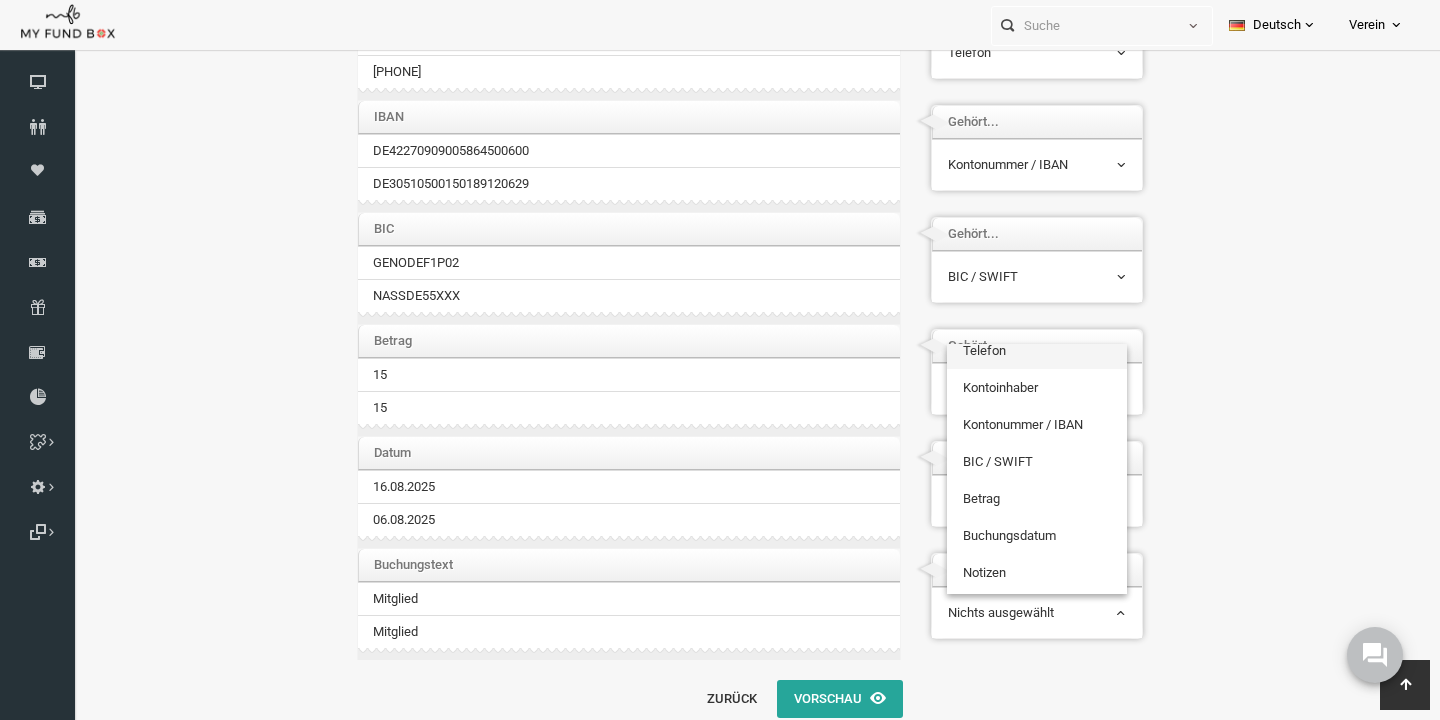 scroll, scrollTop: 177, scrollLeft: 0, axis: vertical 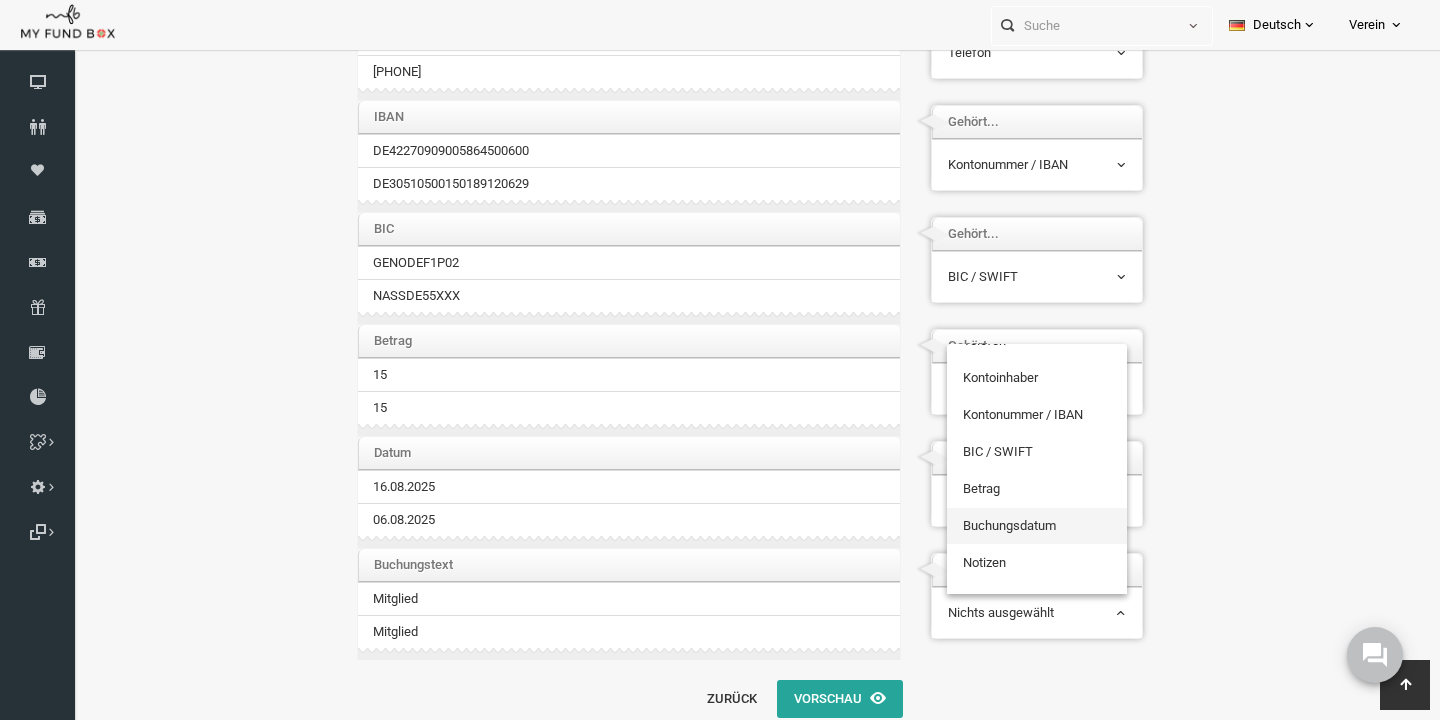 select on "NoneSelected" 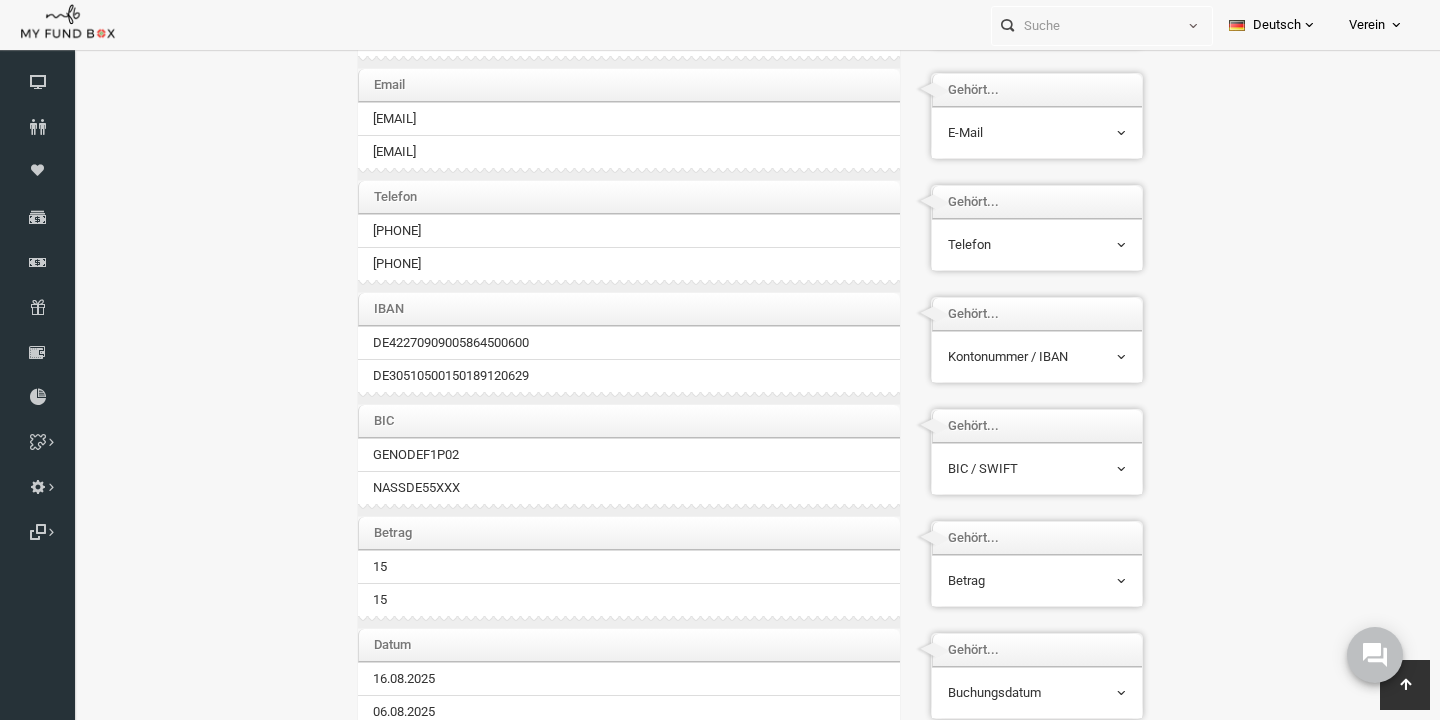 click on "Spender nicht gefunden
Patenschaft nicht gefunden
Partner nicht gefunden !!!!
Bitte füllen Sie dieses Feld aus
Bitte geben Sie eine E-mail-Adresse ein
Geben Sie den gültigen Zahlungsstatus ein
Zeigen
Einträge
Keine übereinstimmenden Aufzeichnungen gefunden
(Gefiltert von
Einträge insgesamt)
Keine Datensätze verfügbar" at bounding box center (742, 340) 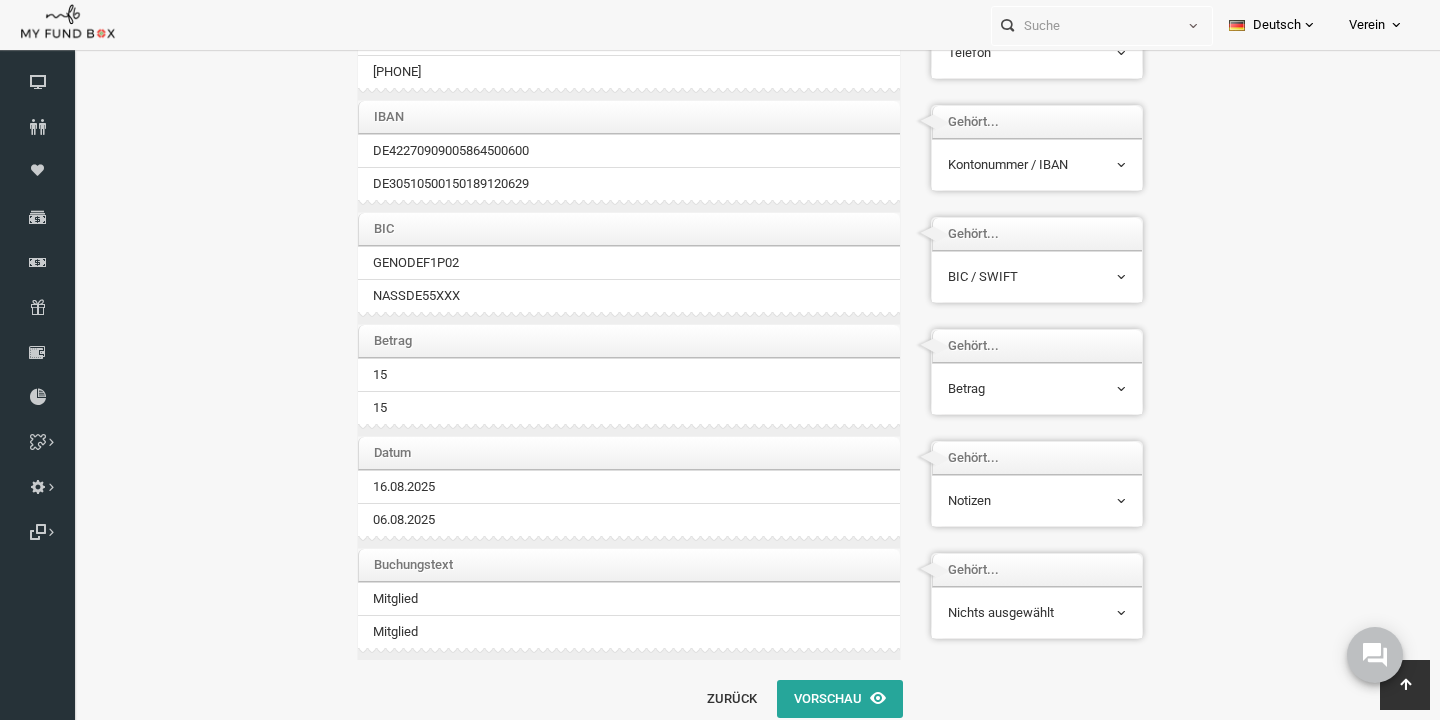 scroll, scrollTop: 494, scrollLeft: 0, axis: vertical 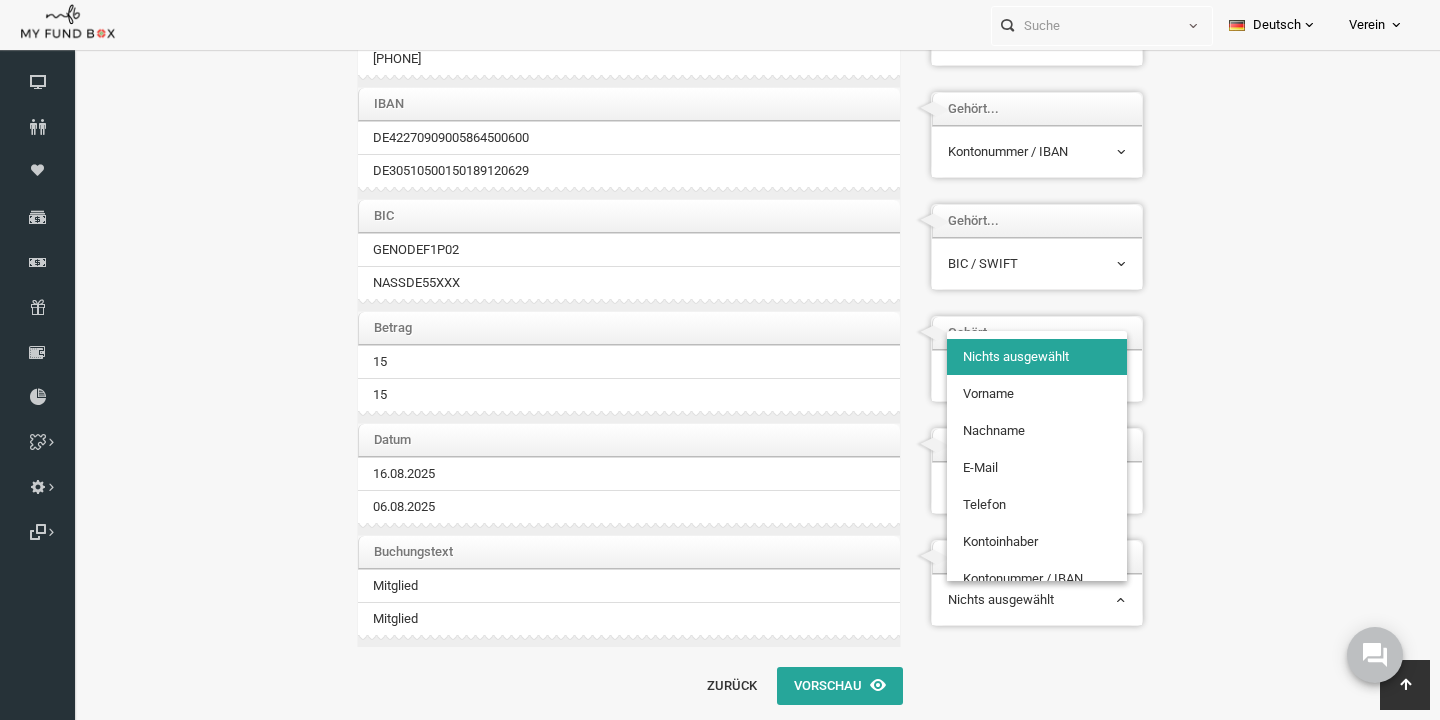 click on "Nichts ausgewählt" at bounding box center (1009, 600) 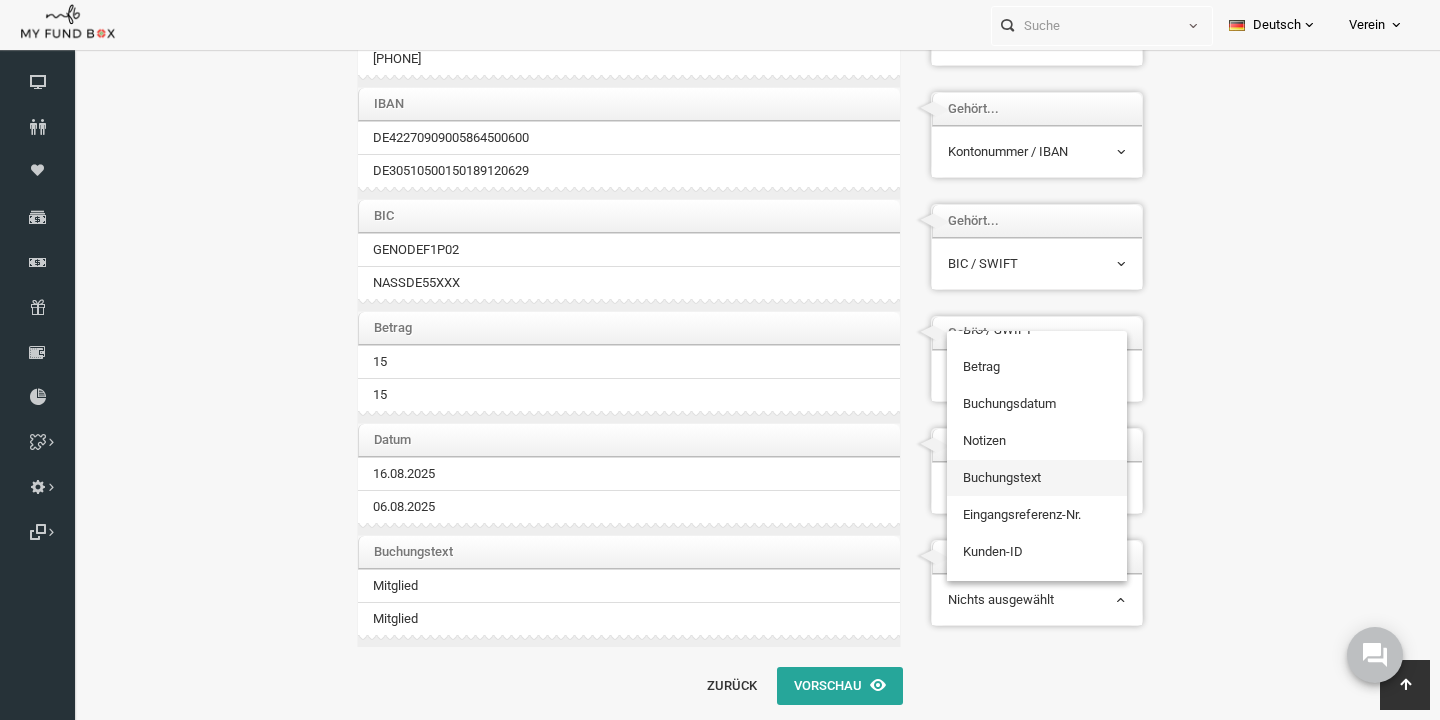 scroll, scrollTop: 288, scrollLeft: 0, axis: vertical 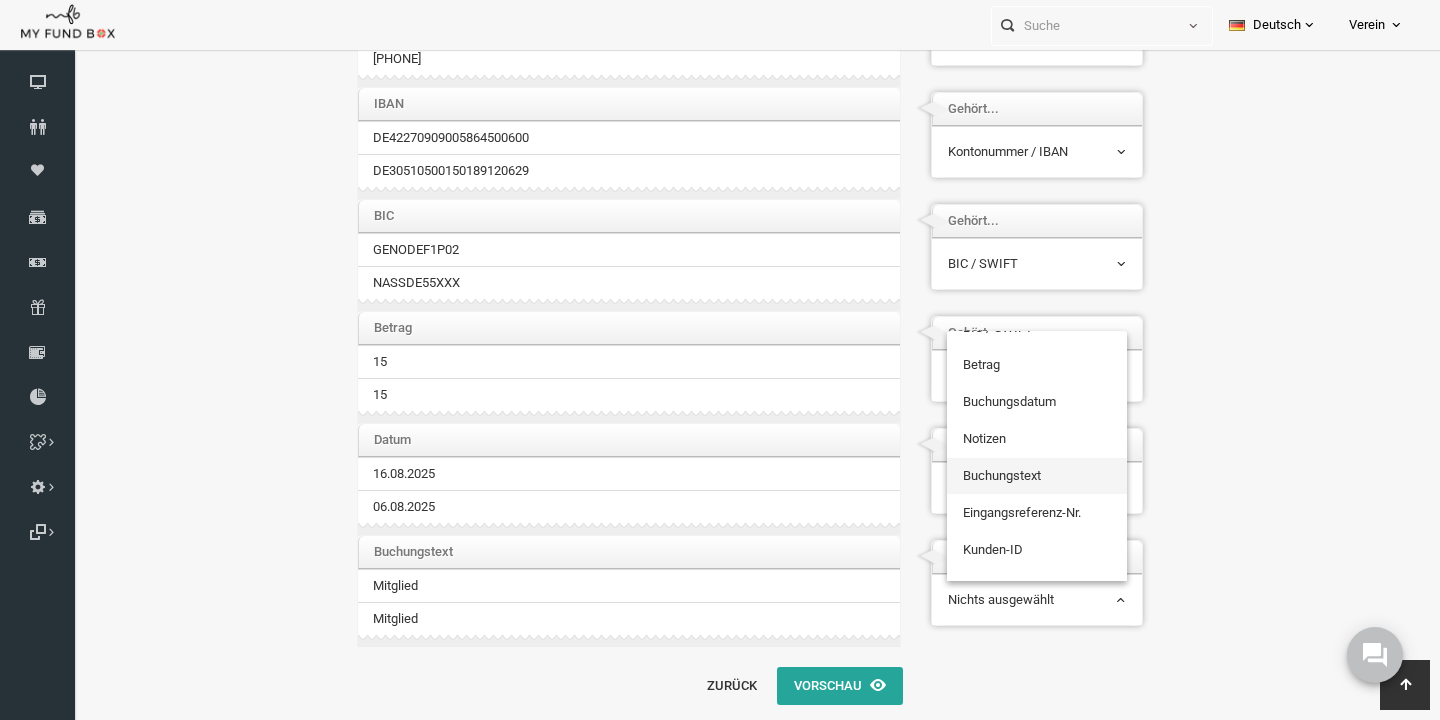 select on "TrCode" 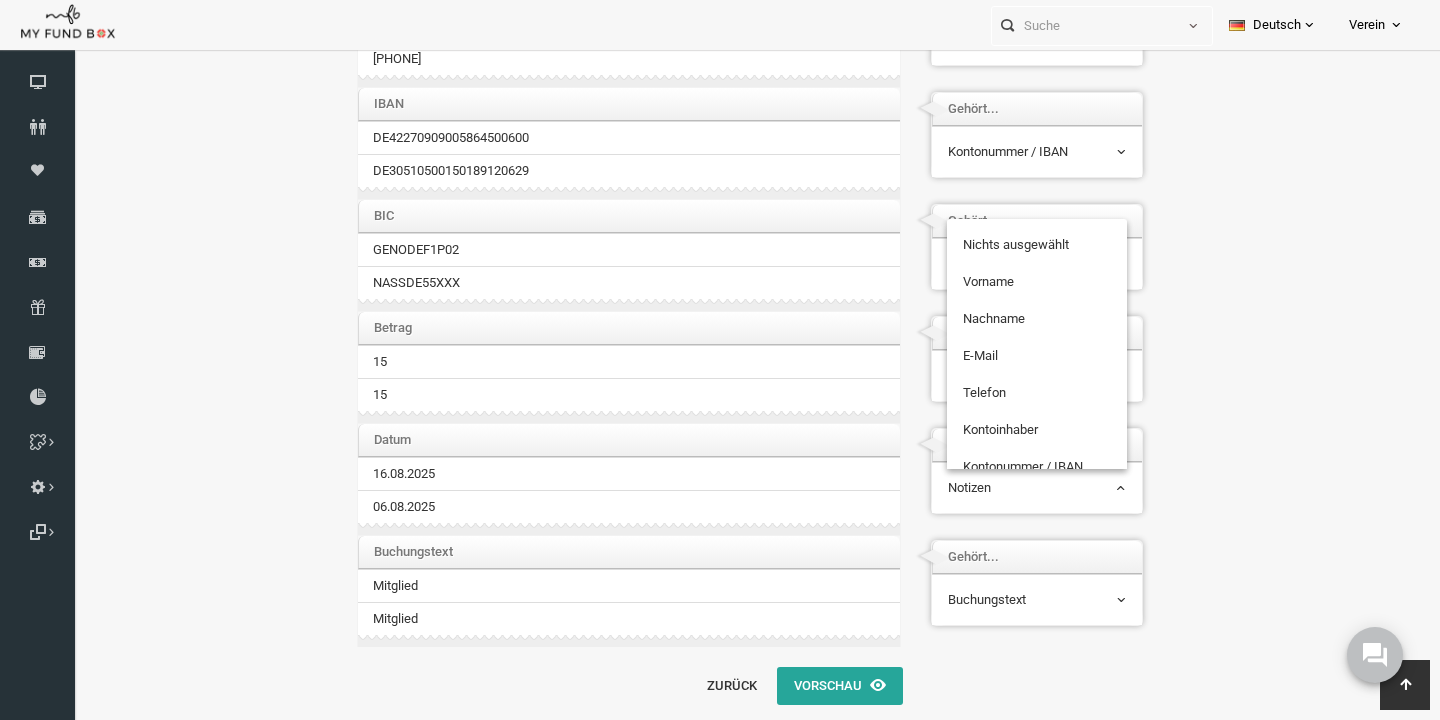click on "Notizen" at bounding box center (1009, 488) 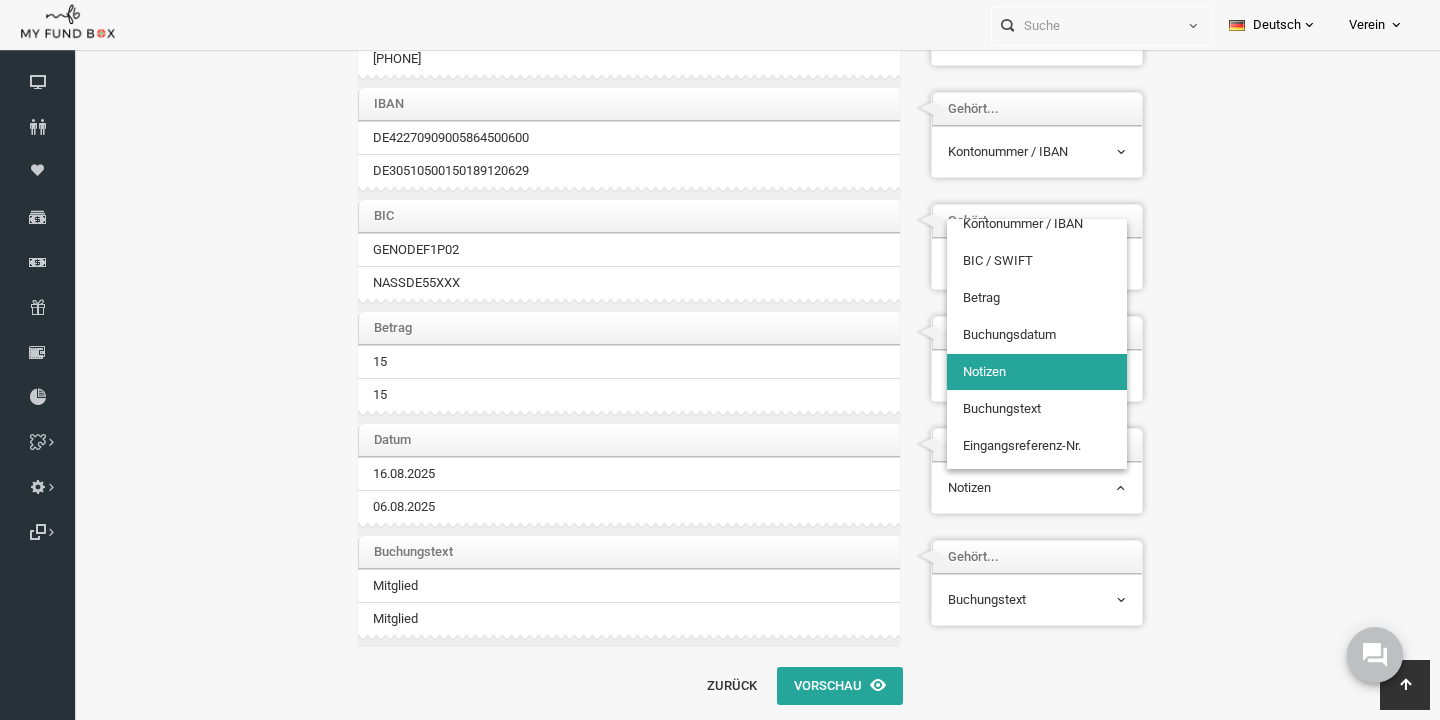 scroll, scrollTop: 249, scrollLeft: 0, axis: vertical 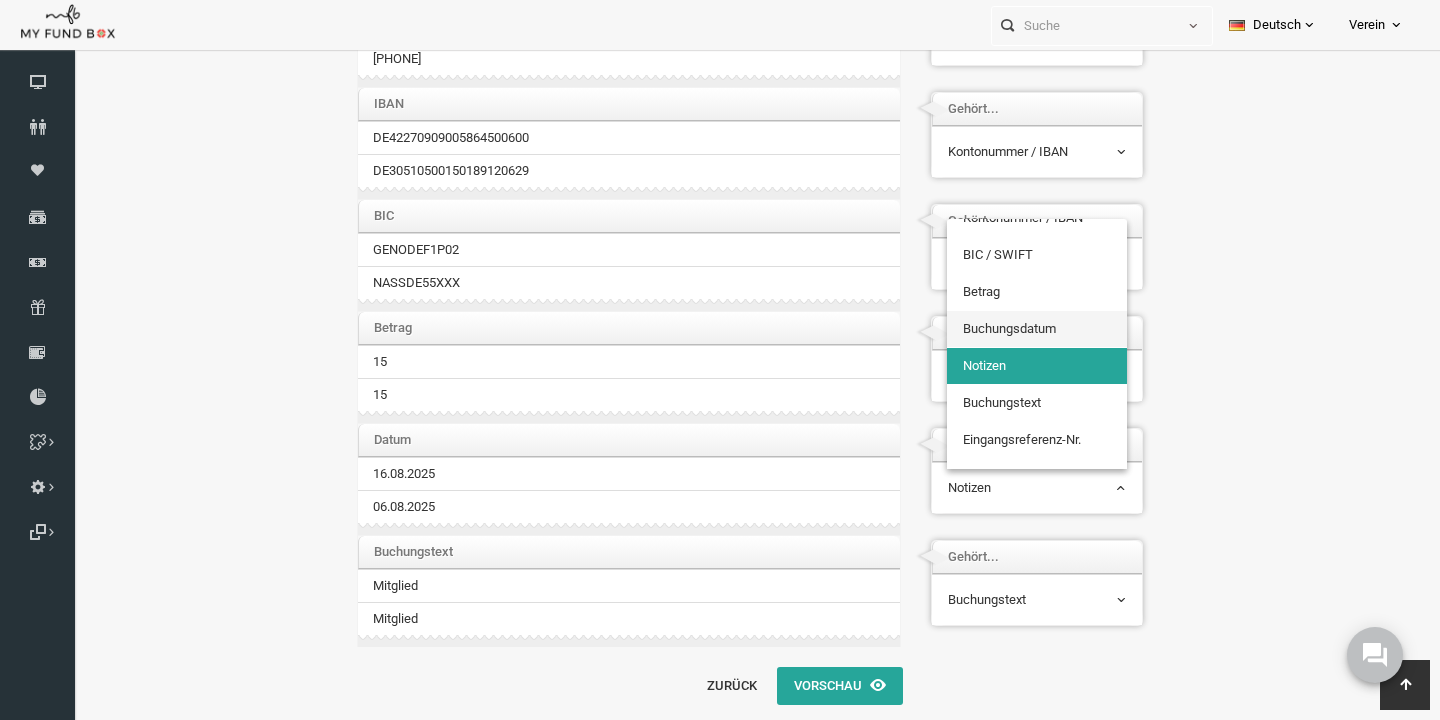 select on "TrDate" 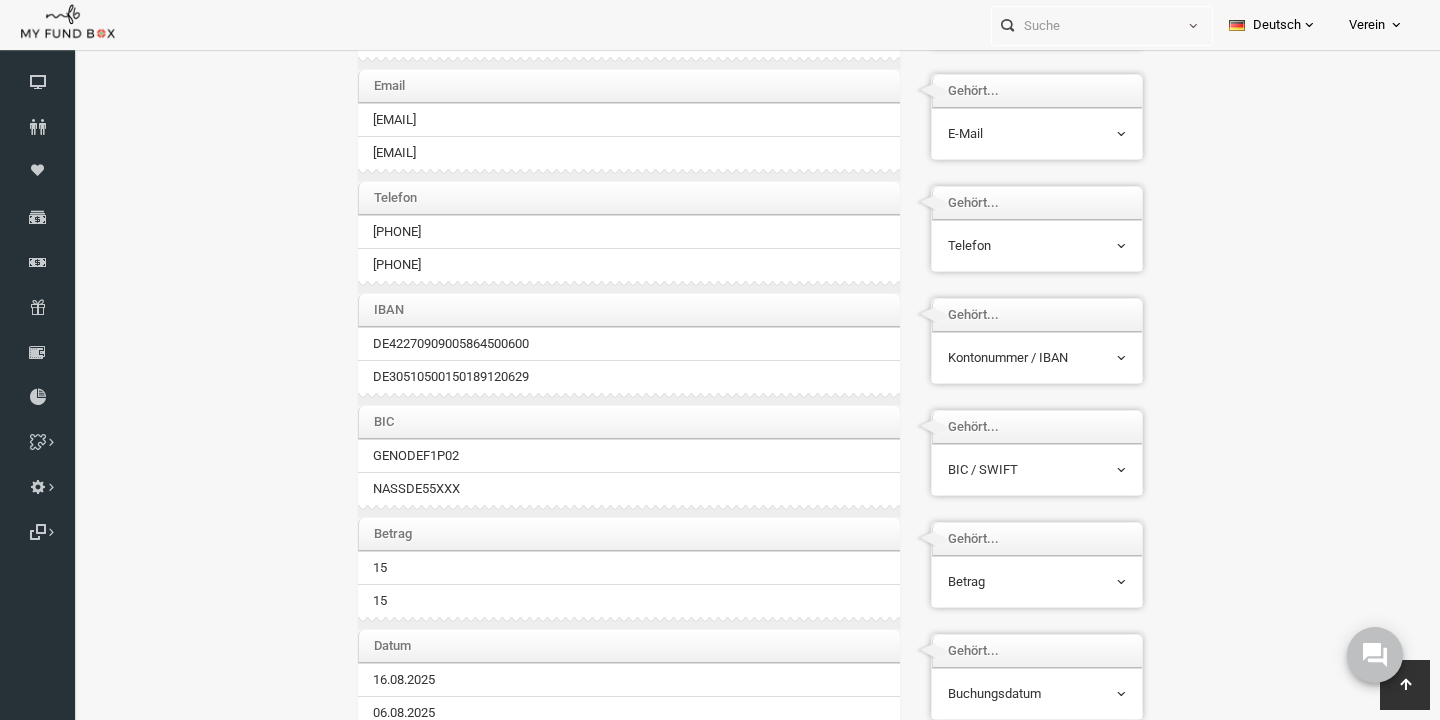 scroll, scrollTop: 494, scrollLeft: 0, axis: vertical 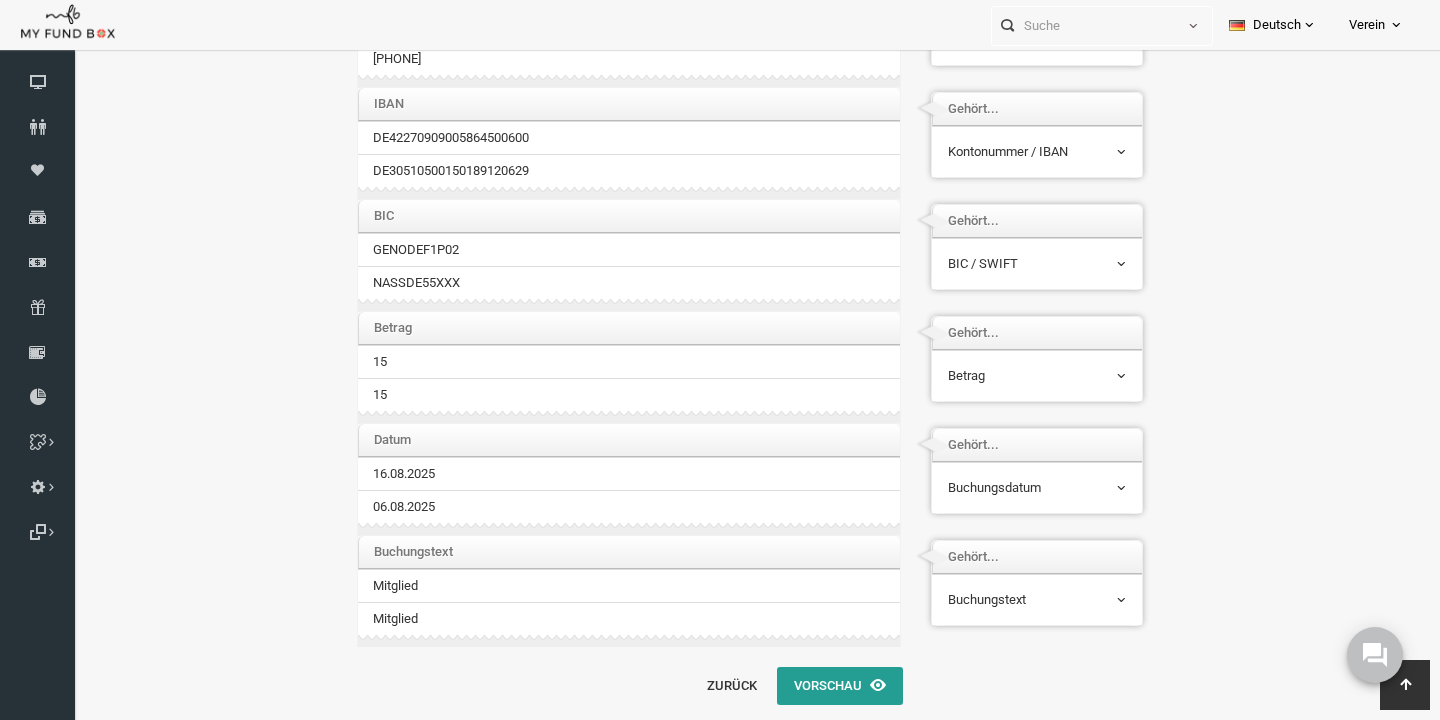 click on "Vorschau" at bounding box center [812, 686] 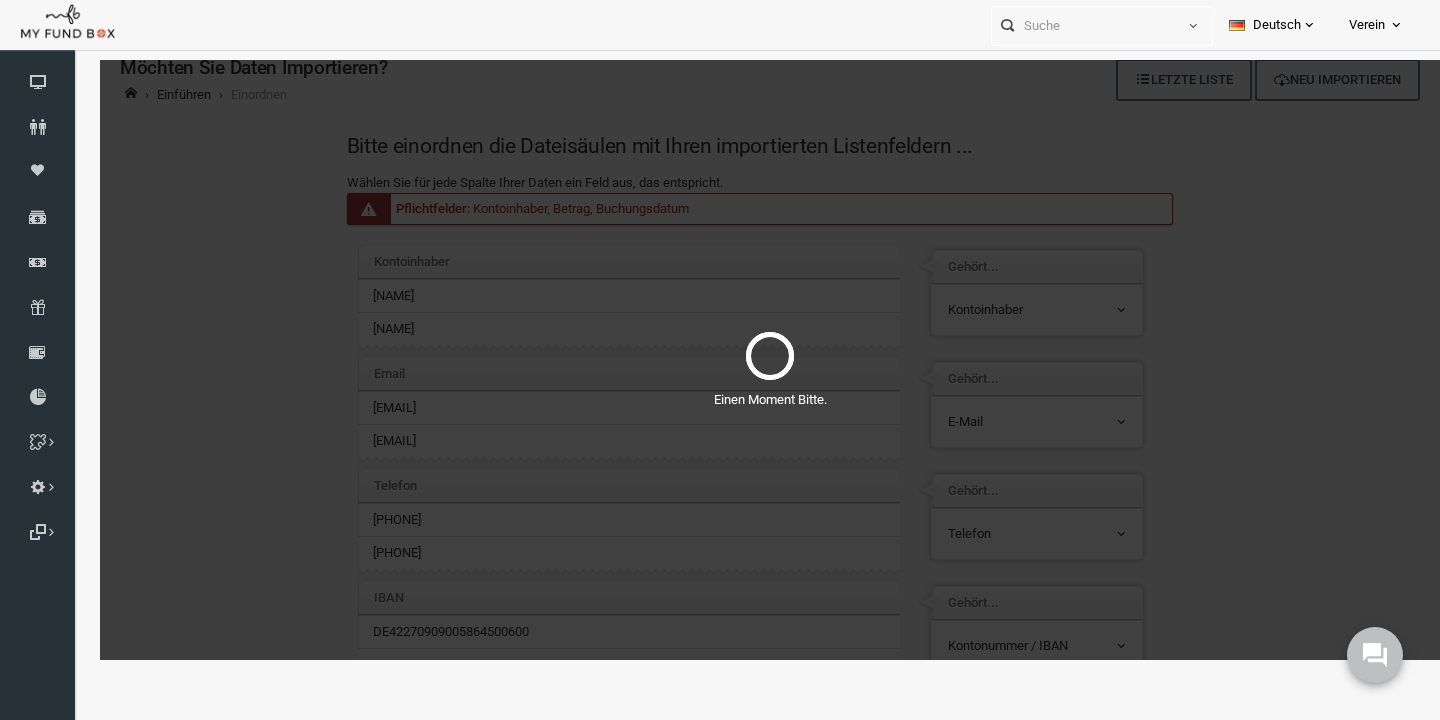 scroll, scrollTop: 0, scrollLeft: 0, axis: both 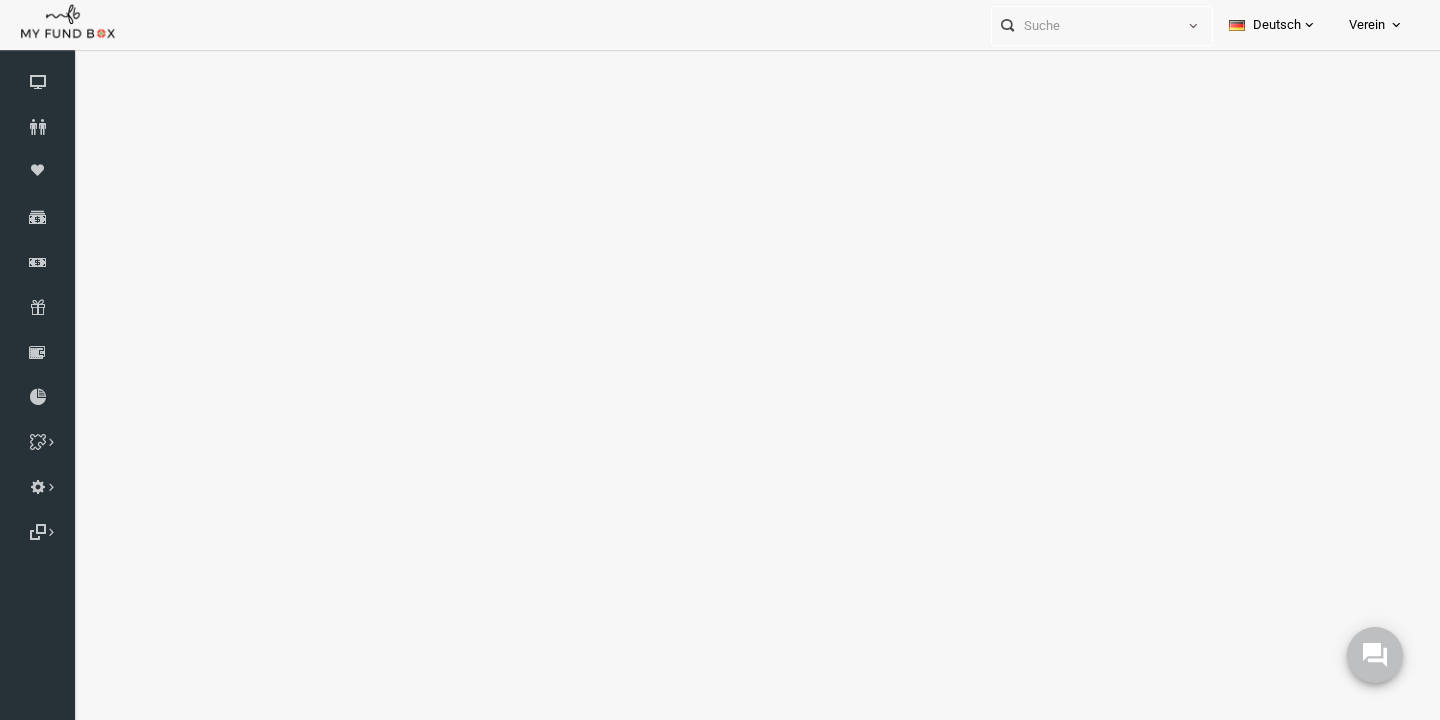 select on "100" 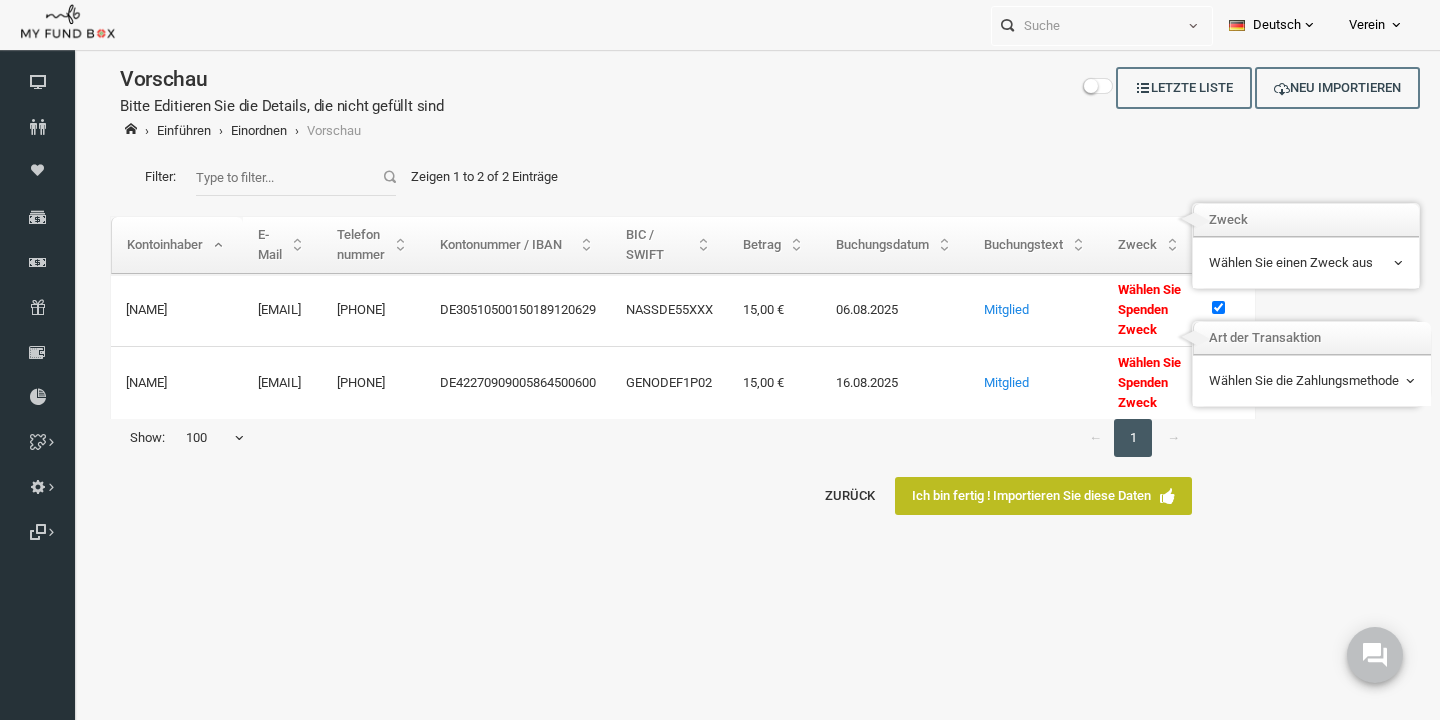 scroll 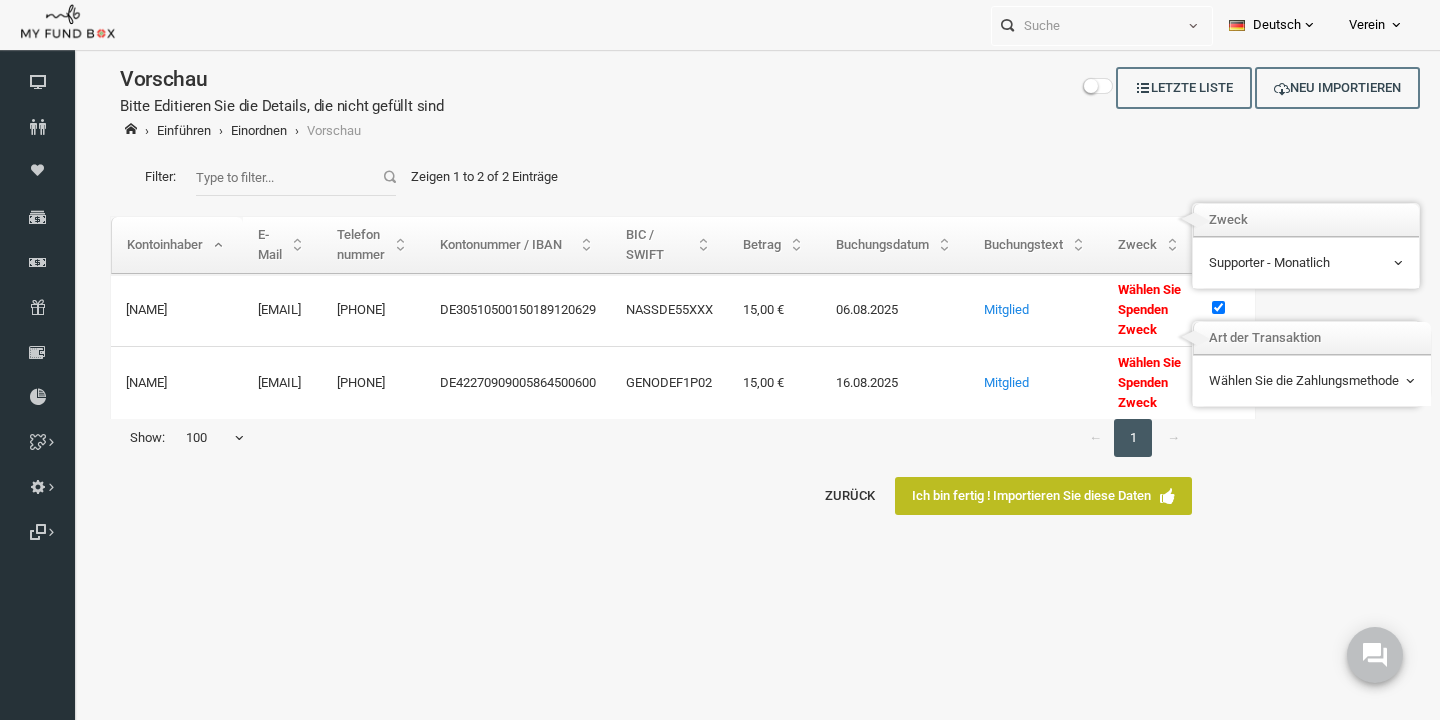 select on "0" 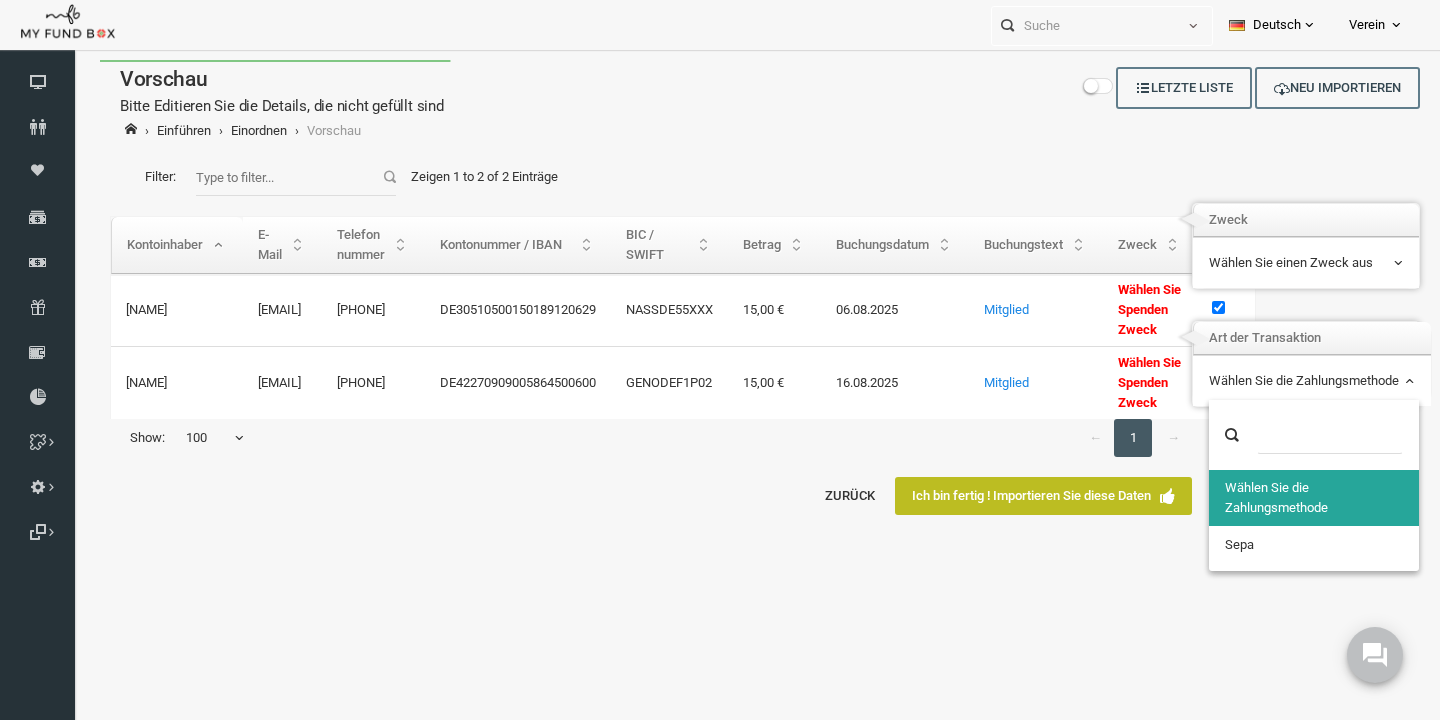 click on "Wählen Sie die Zahlungsmethode" at bounding box center [1284, 381] 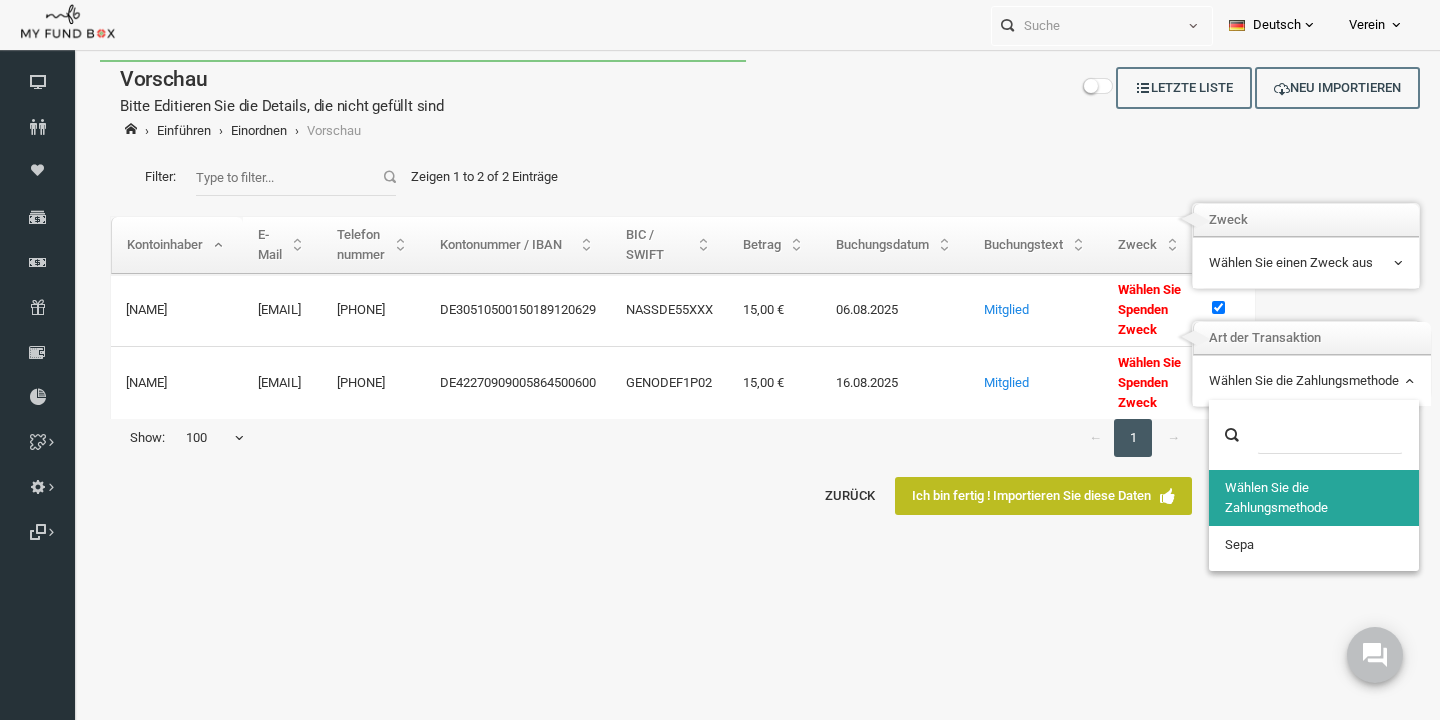 select on "100" 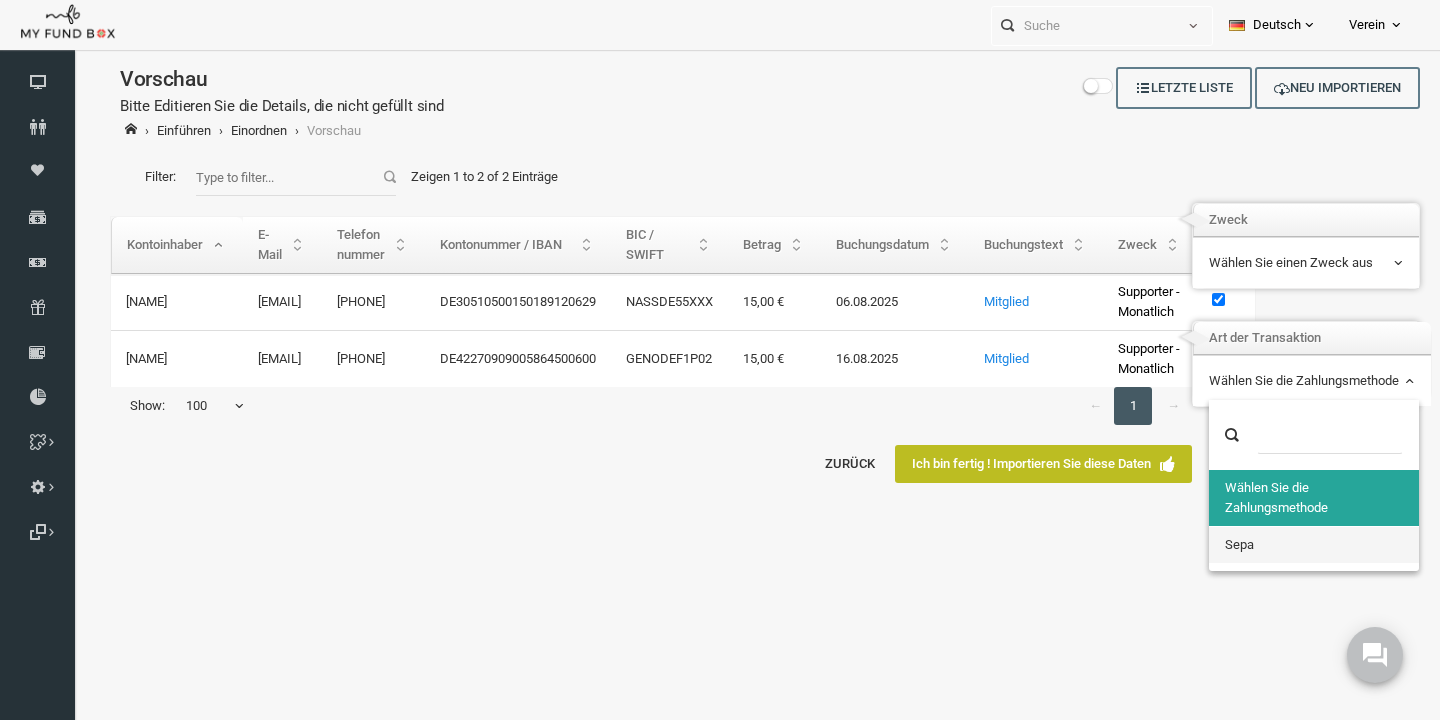 select on "3804" 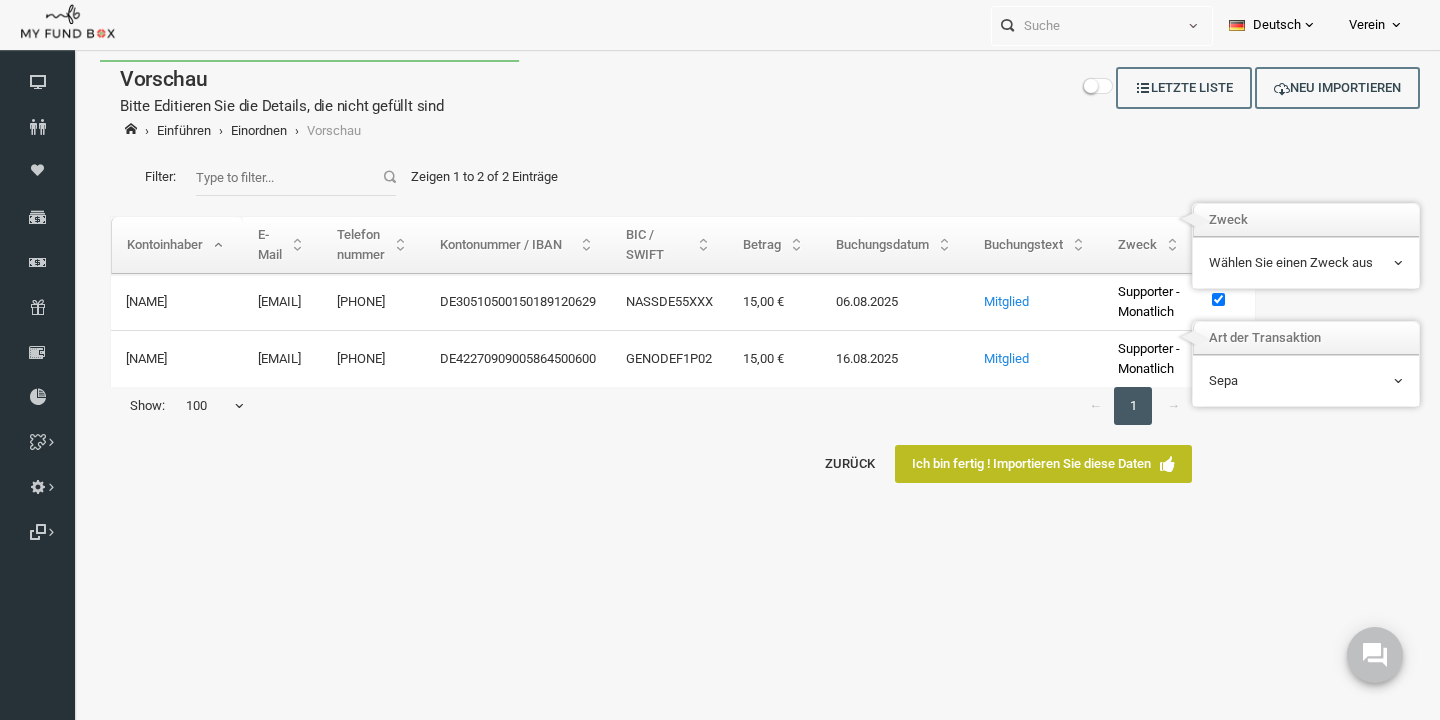 select on "100" 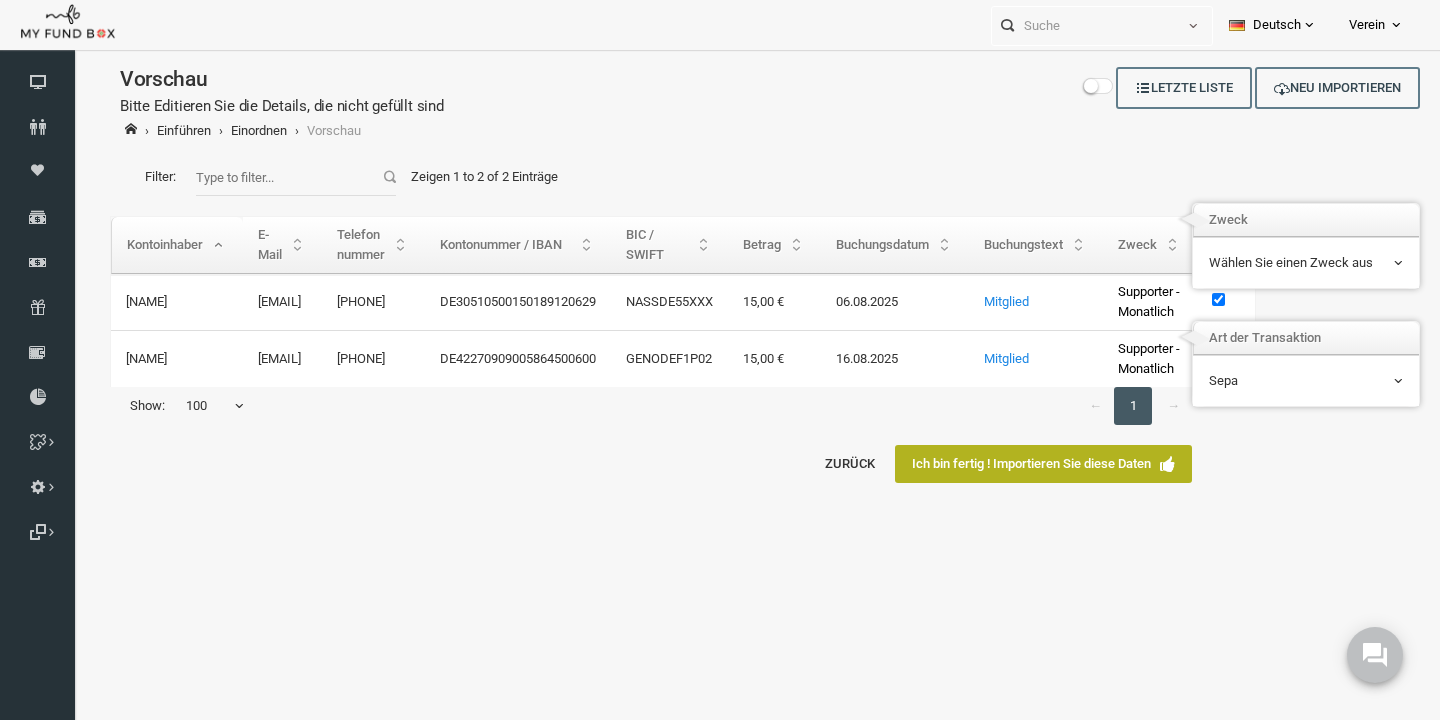 click on "Ich bin fertig ! Importieren Sie diese Daten" at bounding box center (1015, 464) 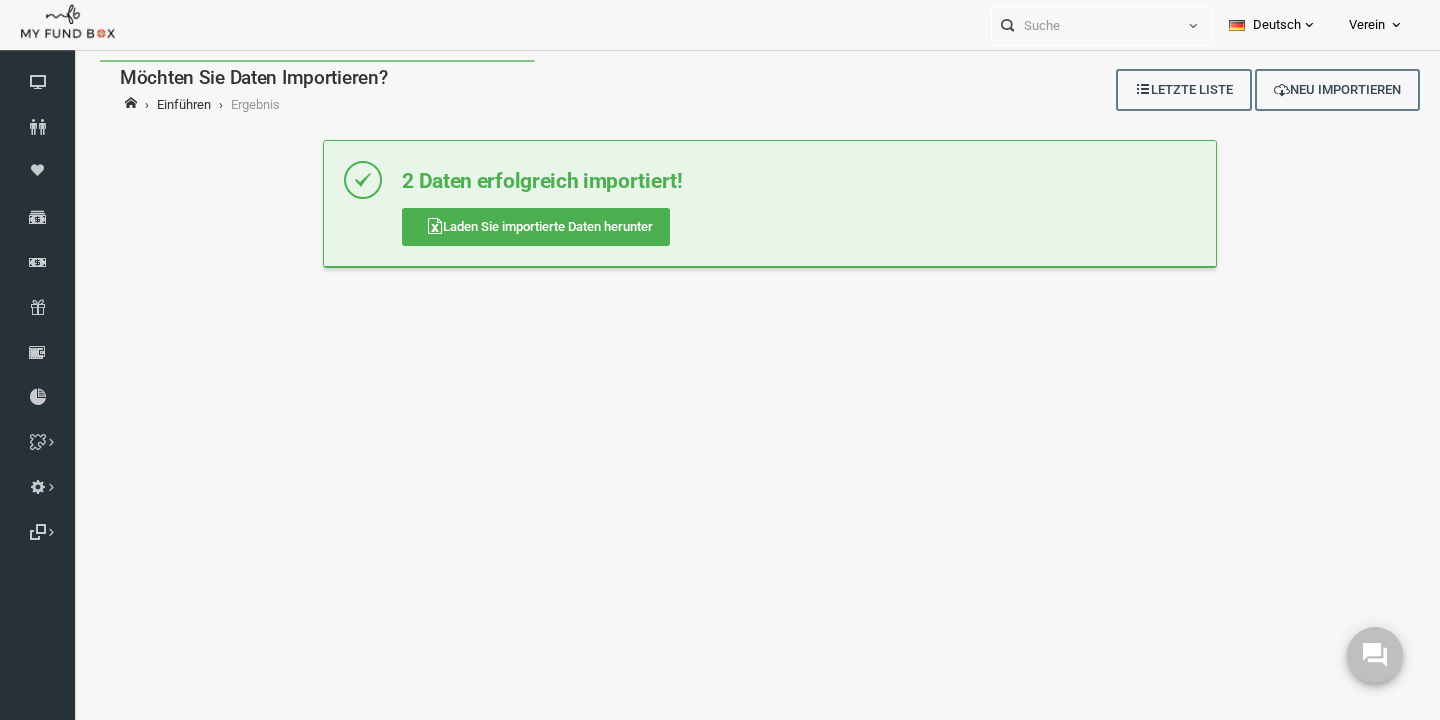 scroll, scrollTop: 0, scrollLeft: 0, axis: both 